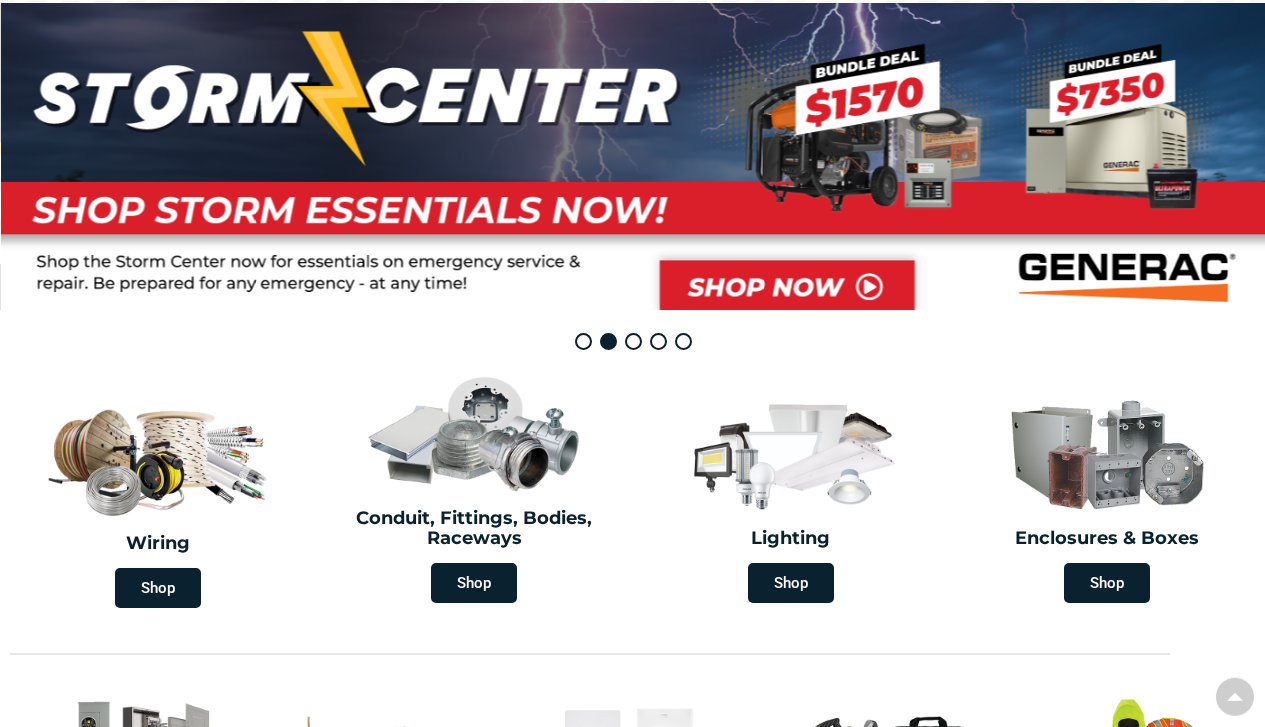 scroll, scrollTop: 115, scrollLeft: 0, axis: vertical 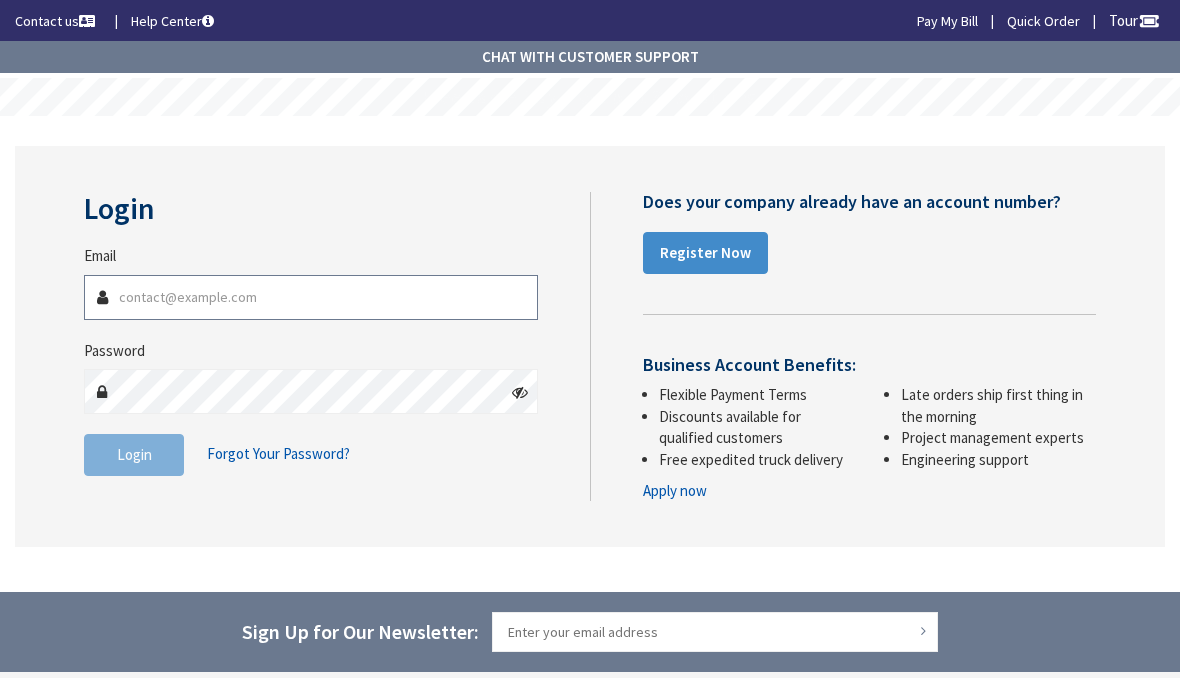 click on "Email" at bounding box center (311, 297) 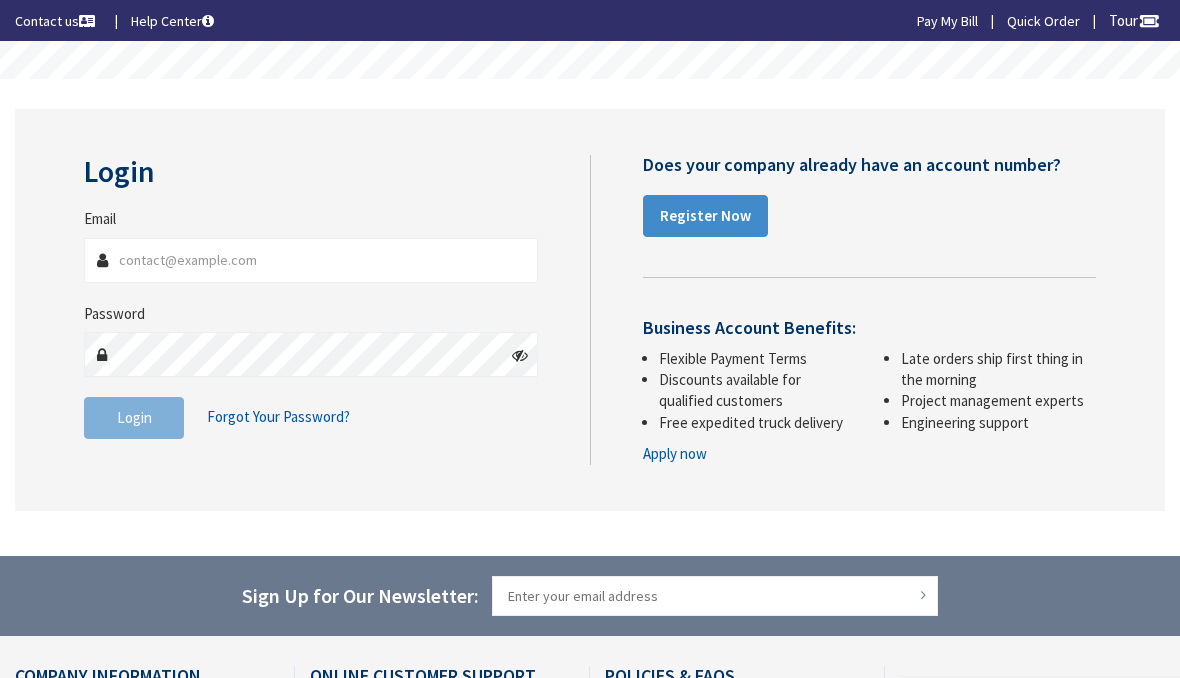 scroll, scrollTop: 0, scrollLeft: 0, axis: both 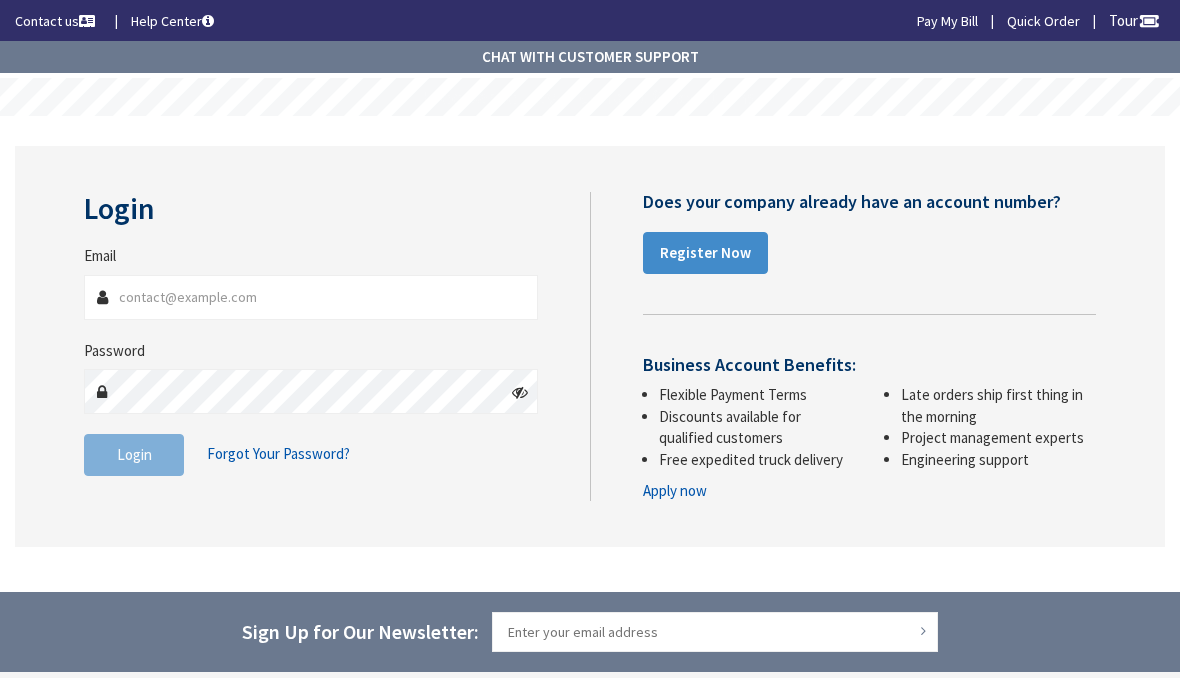 click on "Email" at bounding box center (311, 297) 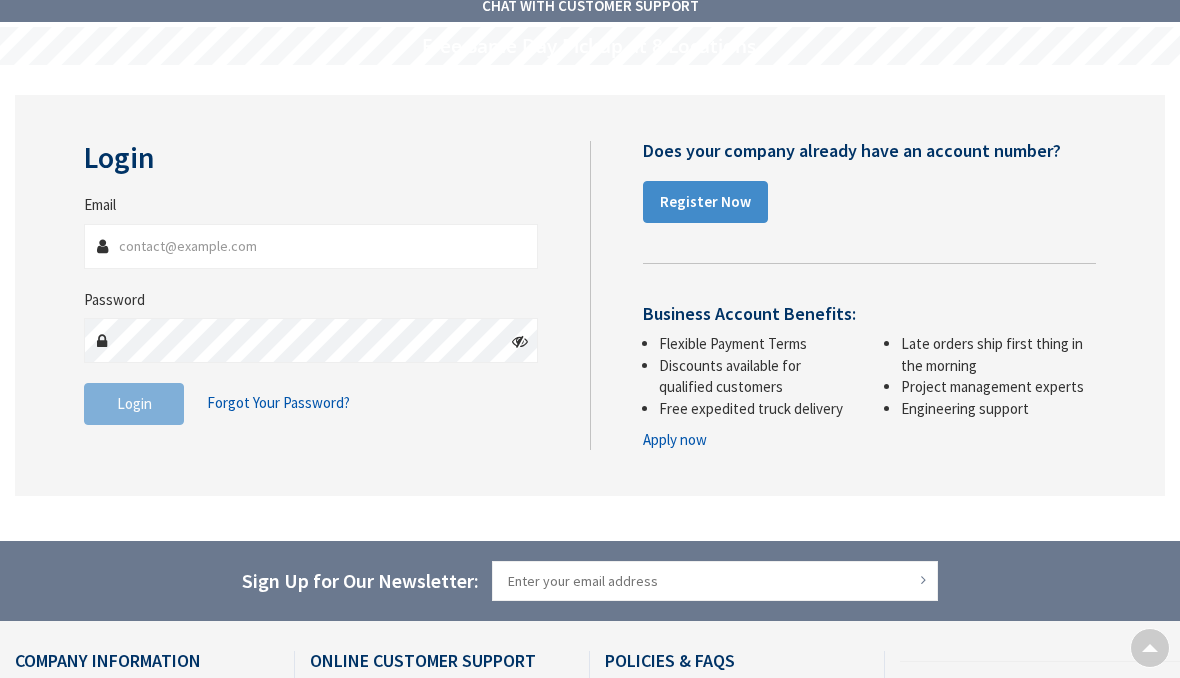 scroll, scrollTop: 0, scrollLeft: 0, axis: both 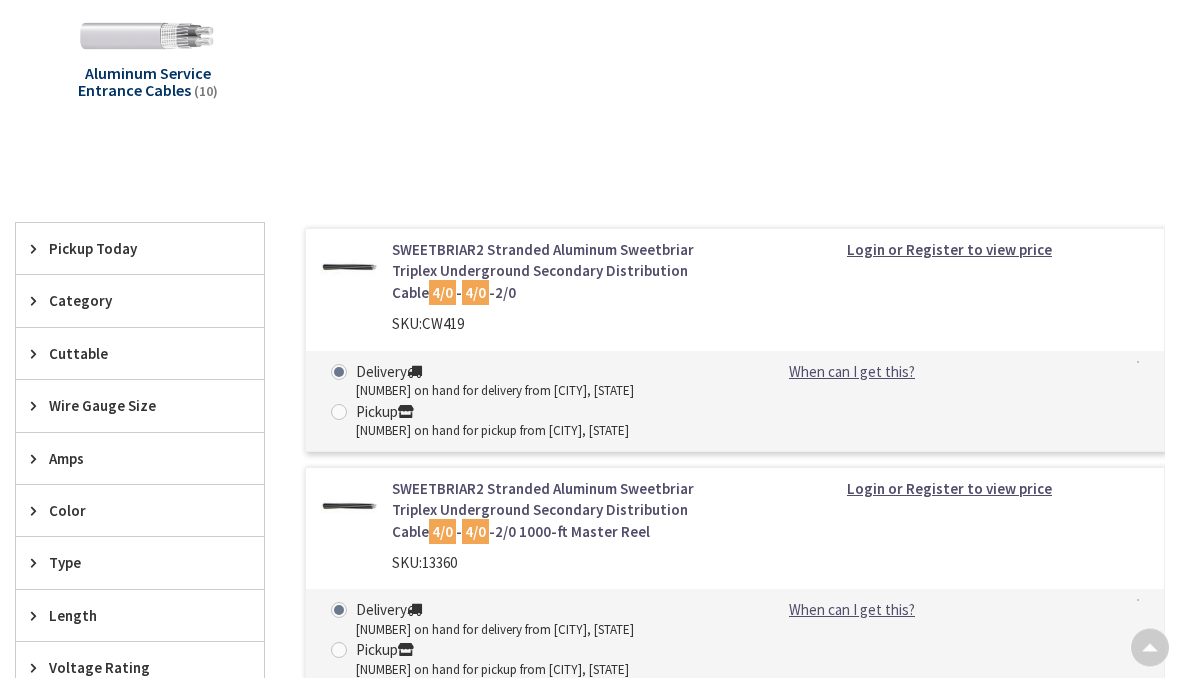 click at bounding box center (339, 413) 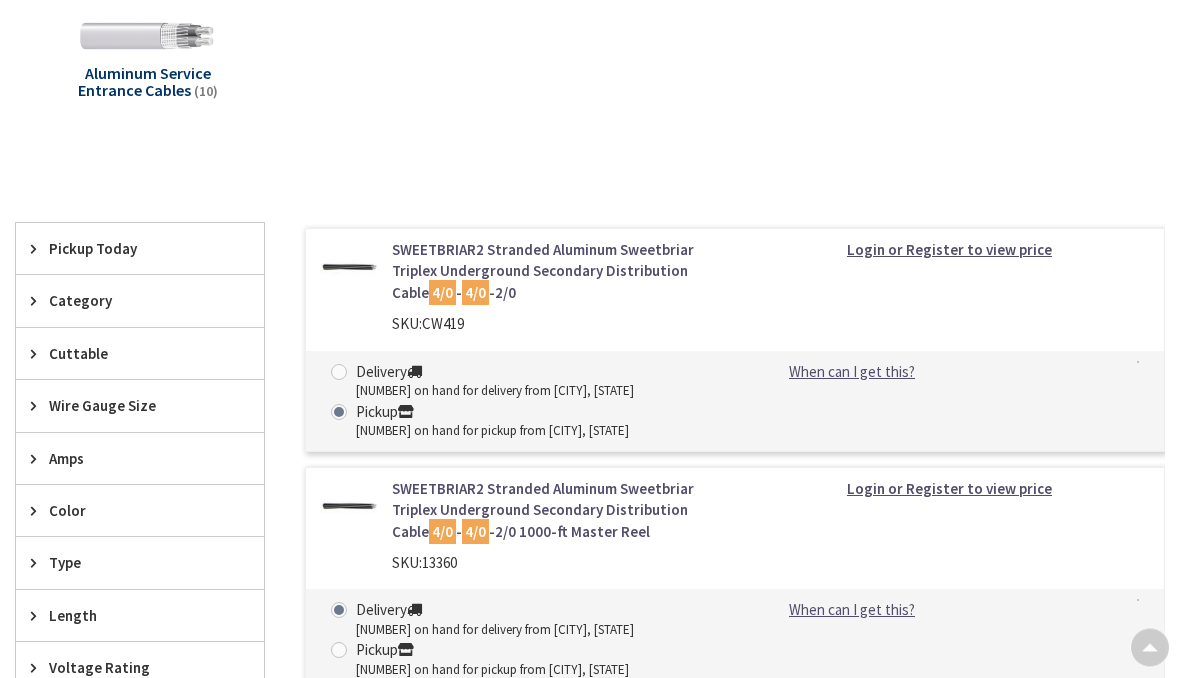 scroll, scrollTop: 237, scrollLeft: 0, axis: vertical 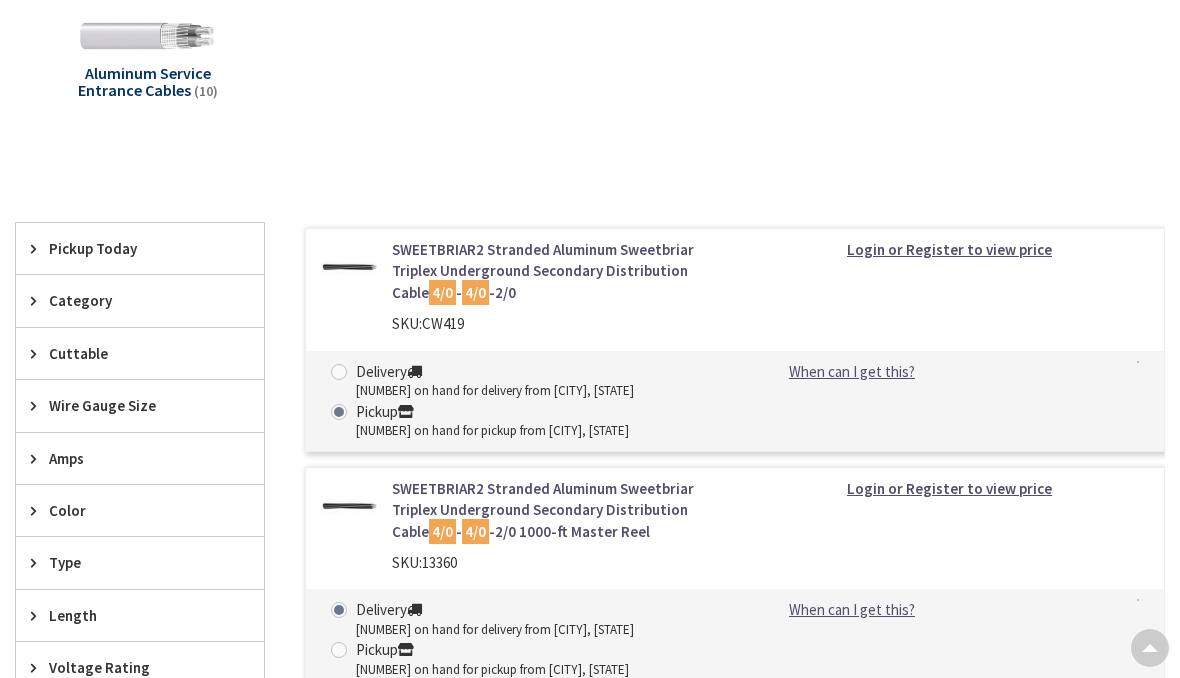 click on "Login or Register to view price" at bounding box center [949, 249] 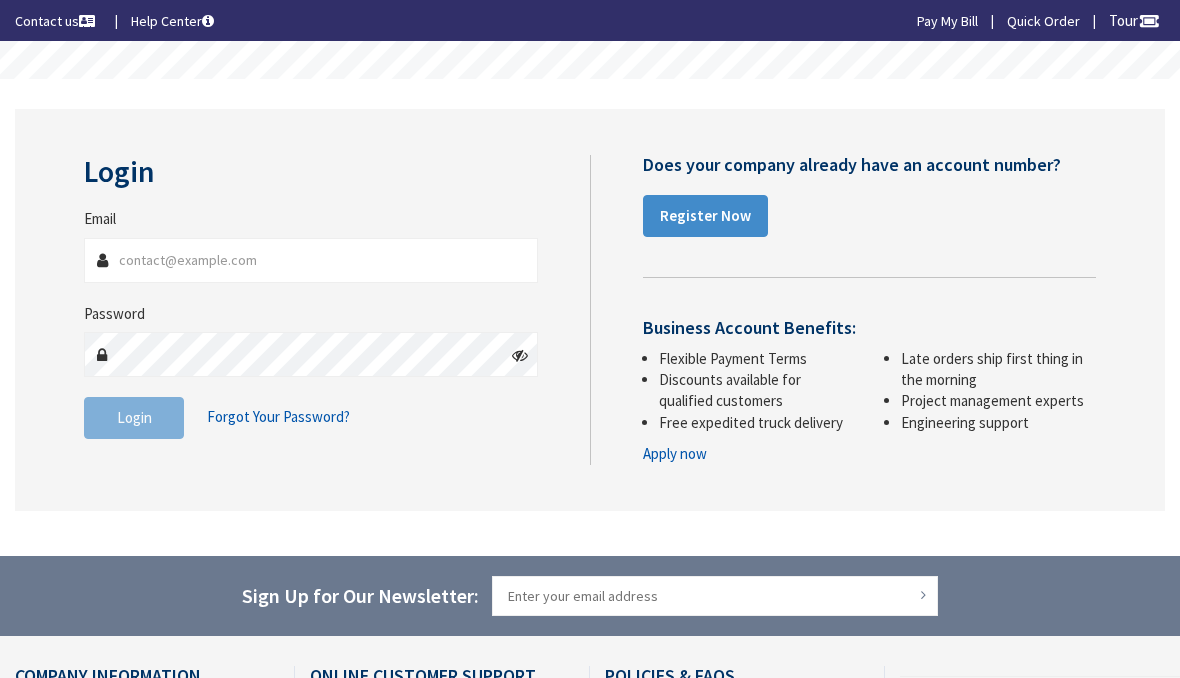 scroll, scrollTop: 0, scrollLeft: 0, axis: both 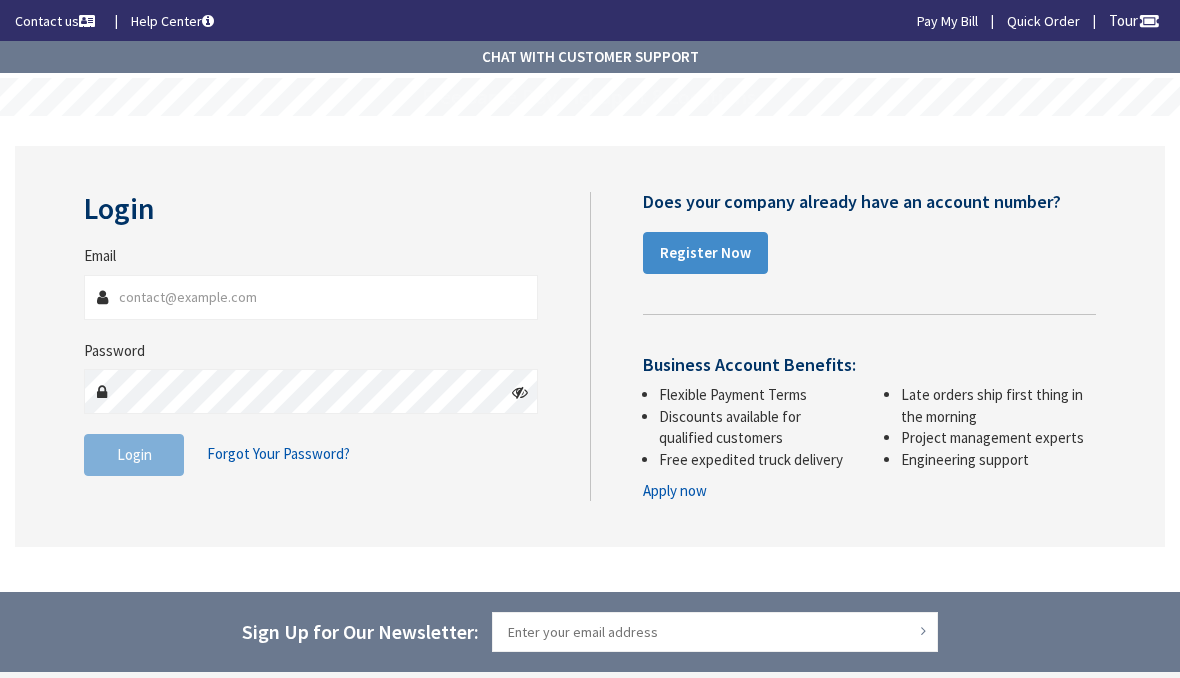 click on "Email" at bounding box center [311, 297] 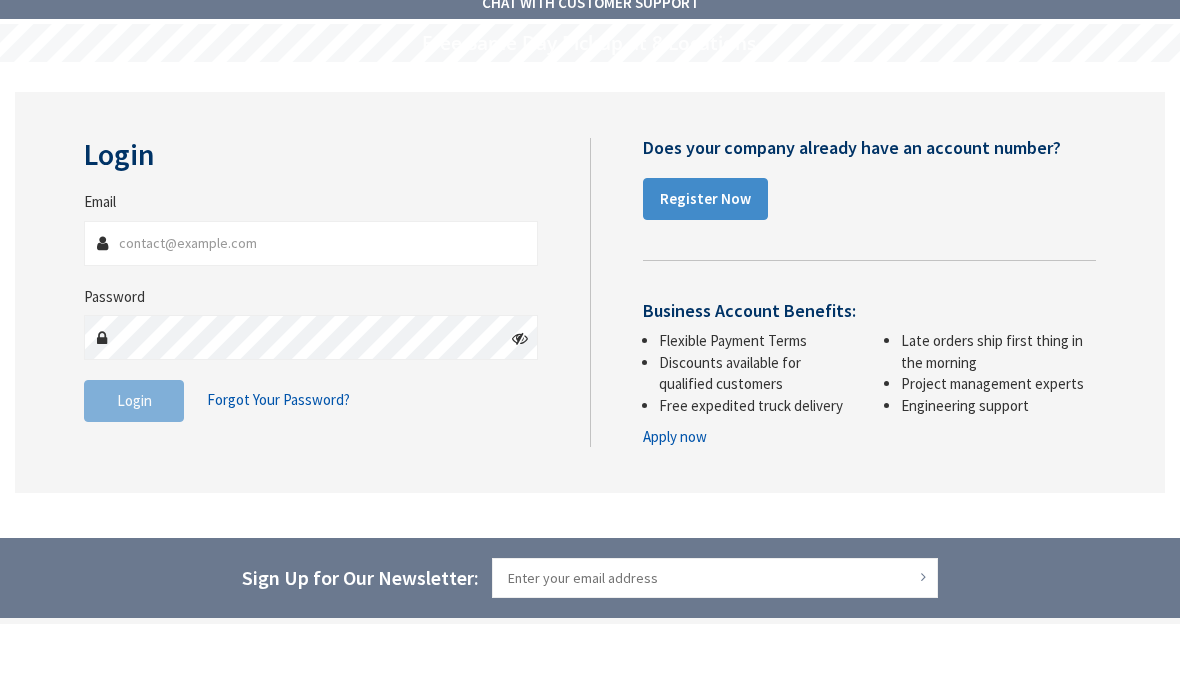 scroll, scrollTop: 54, scrollLeft: 0, axis: vertical 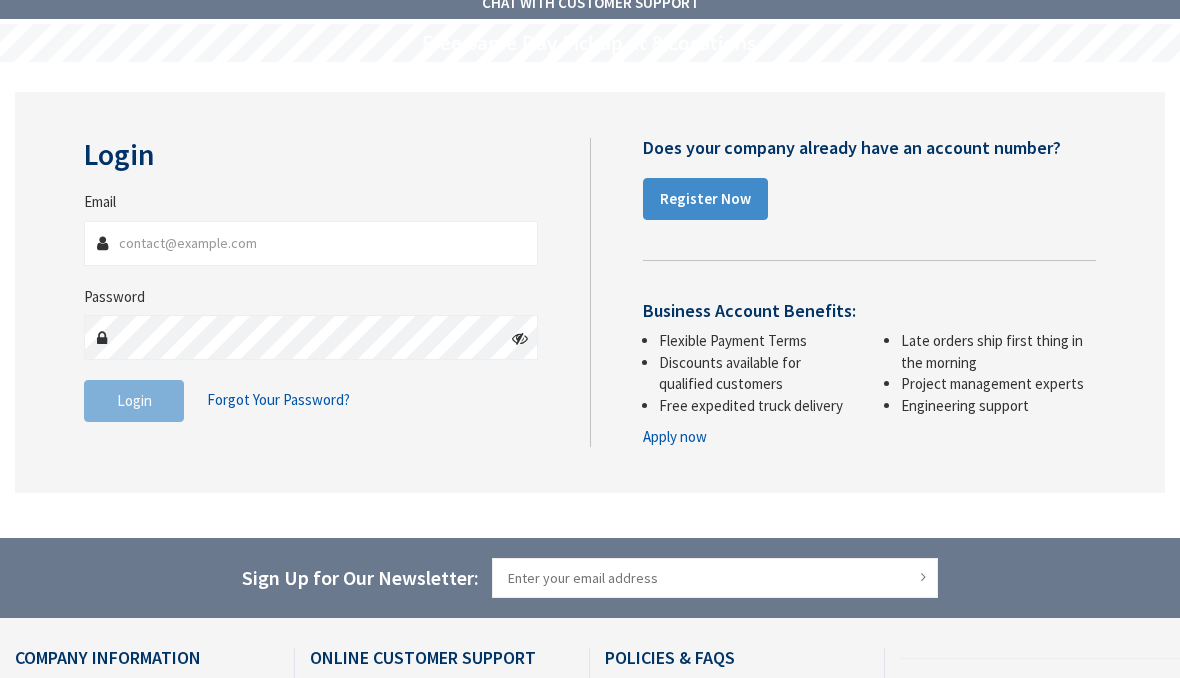 type on "sfelectric73@yahoo.com" 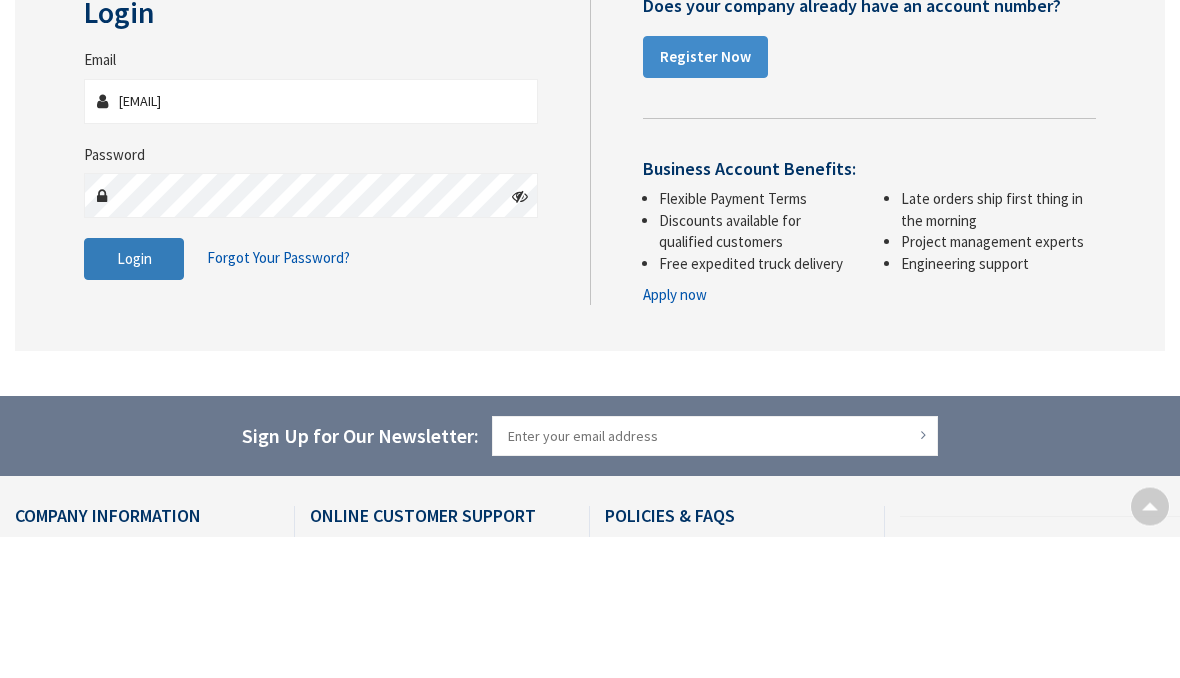 click on "Login" at bounding box center [134, 400] 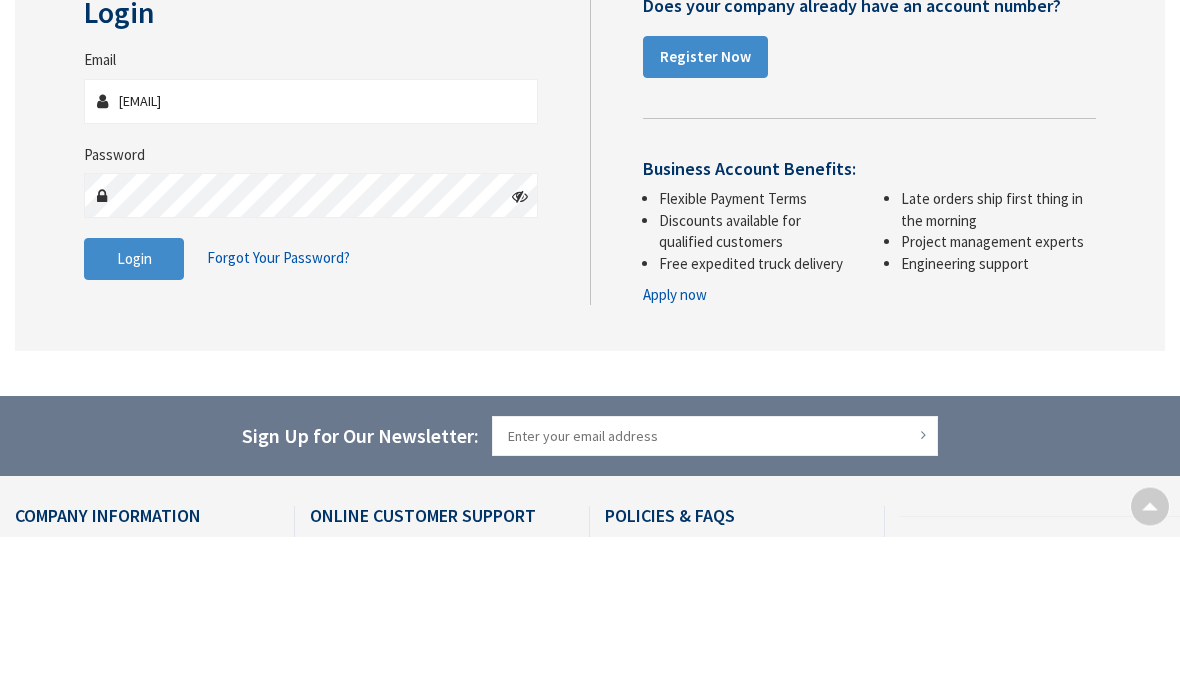scroll, scrollTop: 196, scrollLeft: 0, axis: vertical 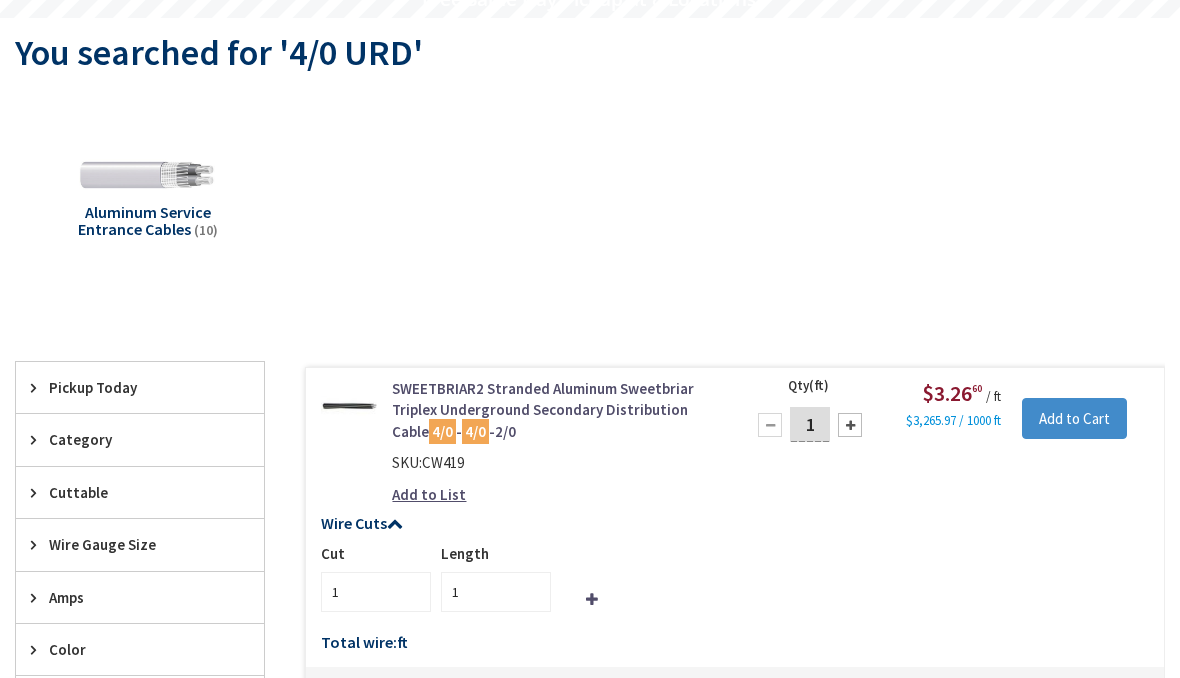 click at bounding box center (850, 425) 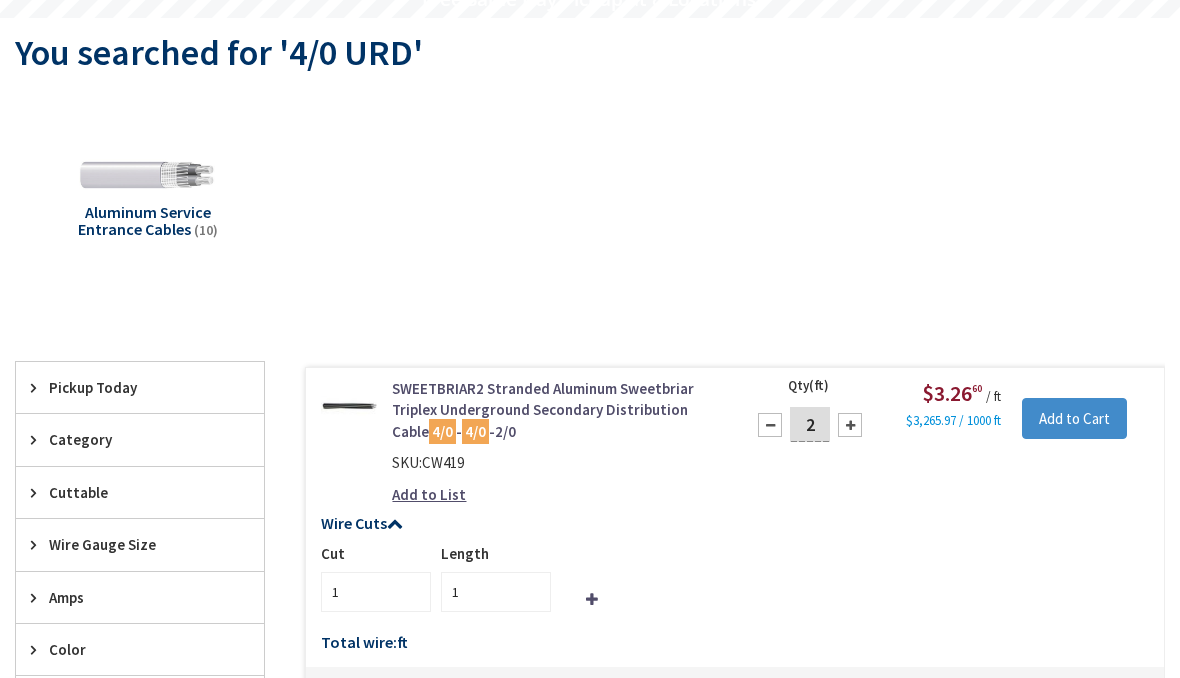 type on "2" 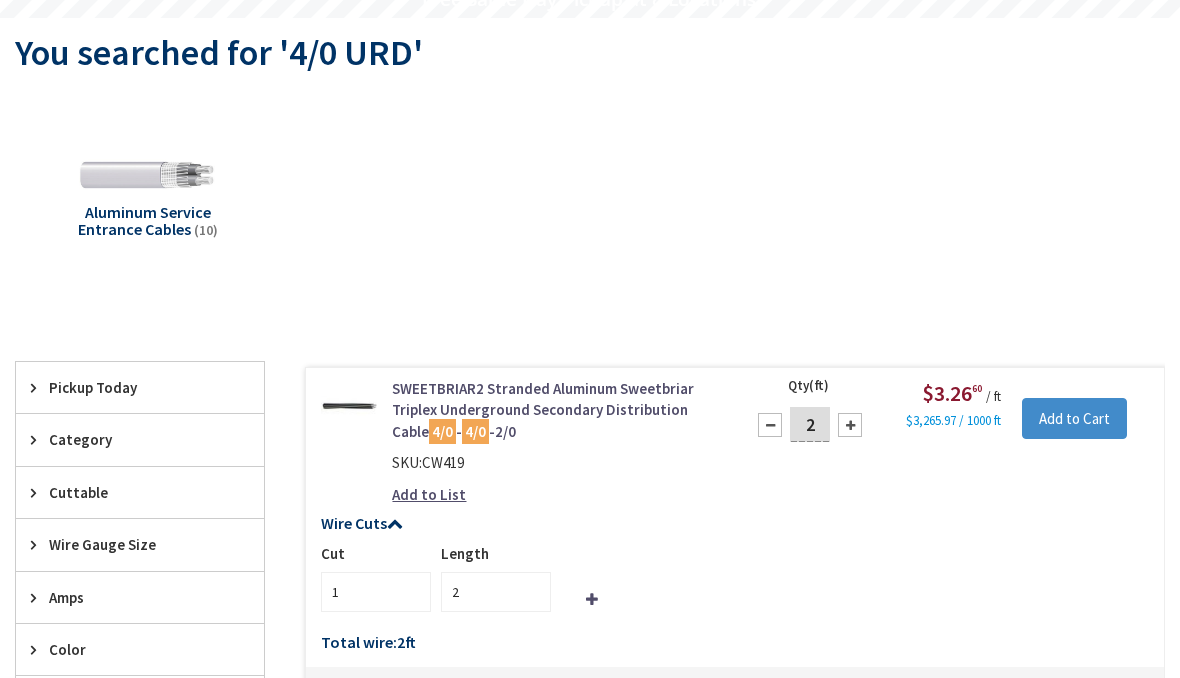 click at bounding box center [850, 425] 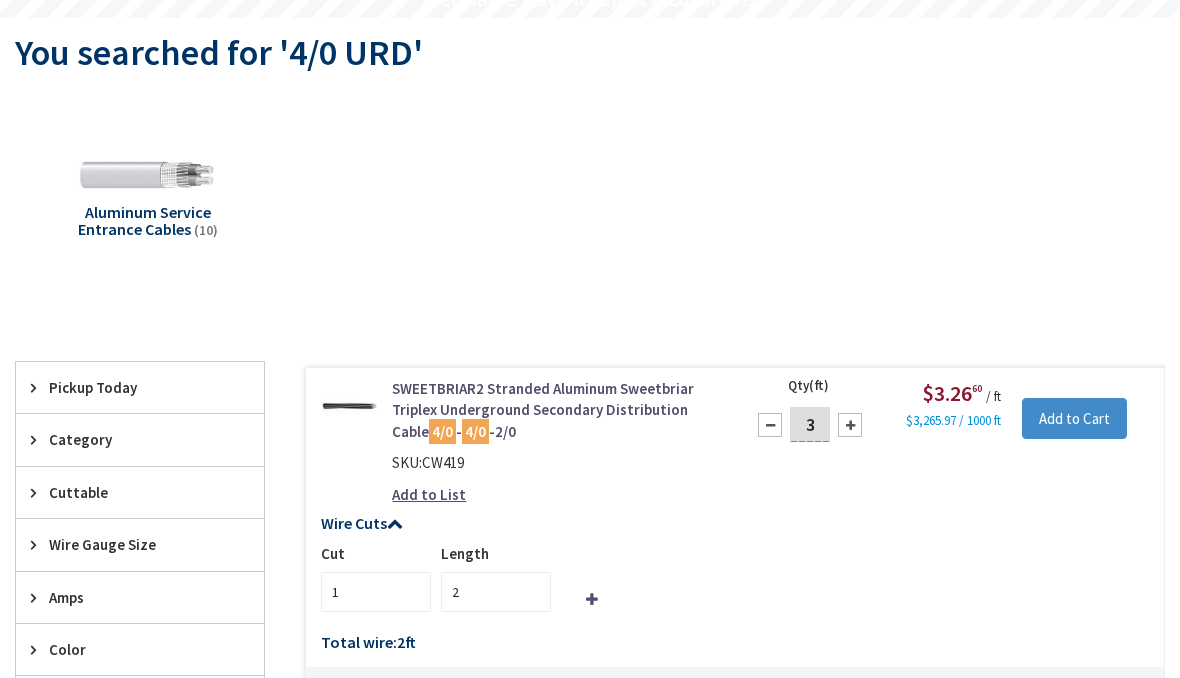type on "3" 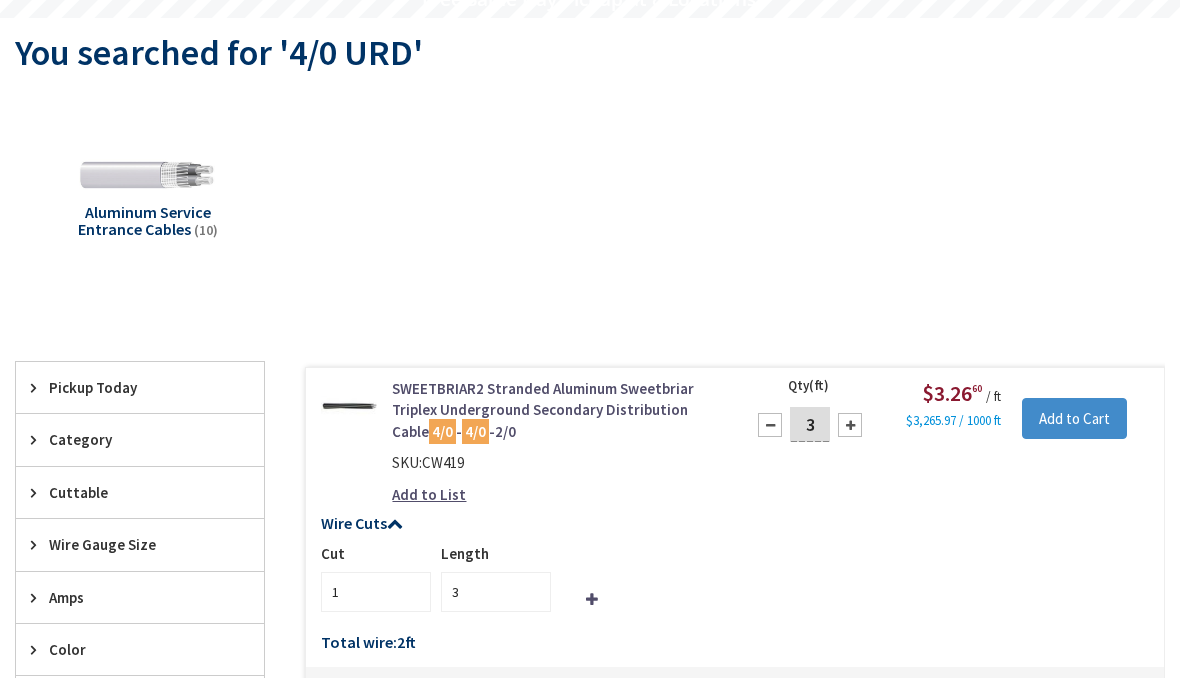 click on "3" at bounding box center (810, 425) 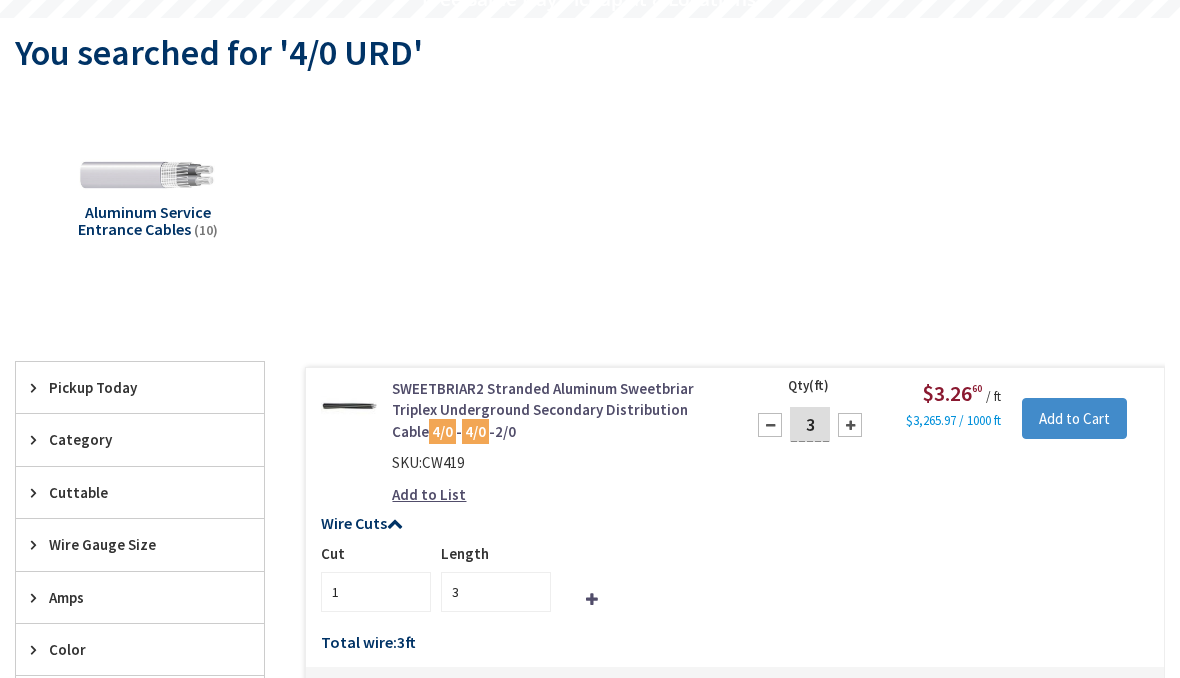 click at bounding box center [850, 425] 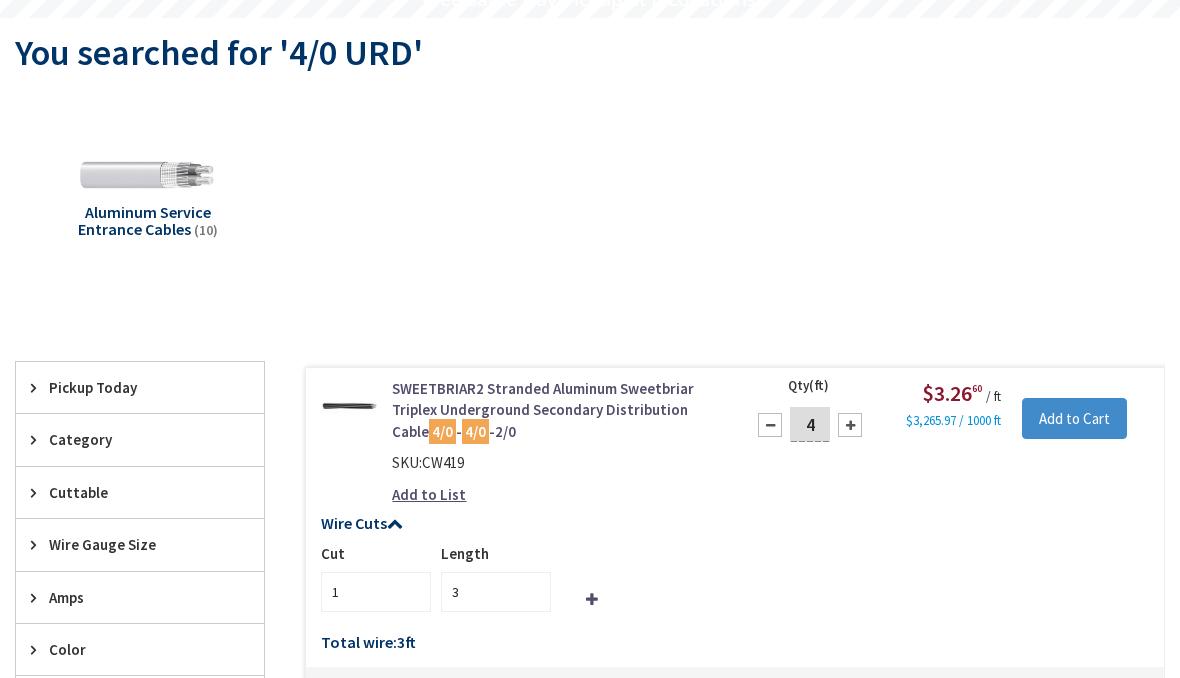 type on "4" 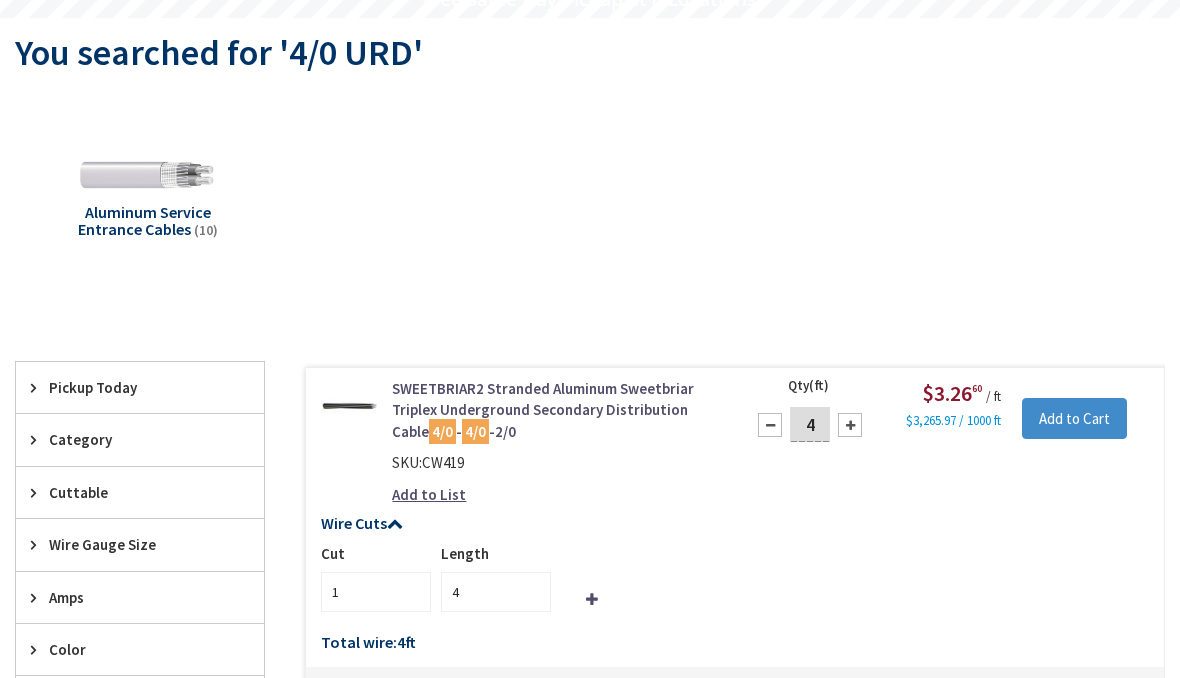click at bounding box center [850, 425] 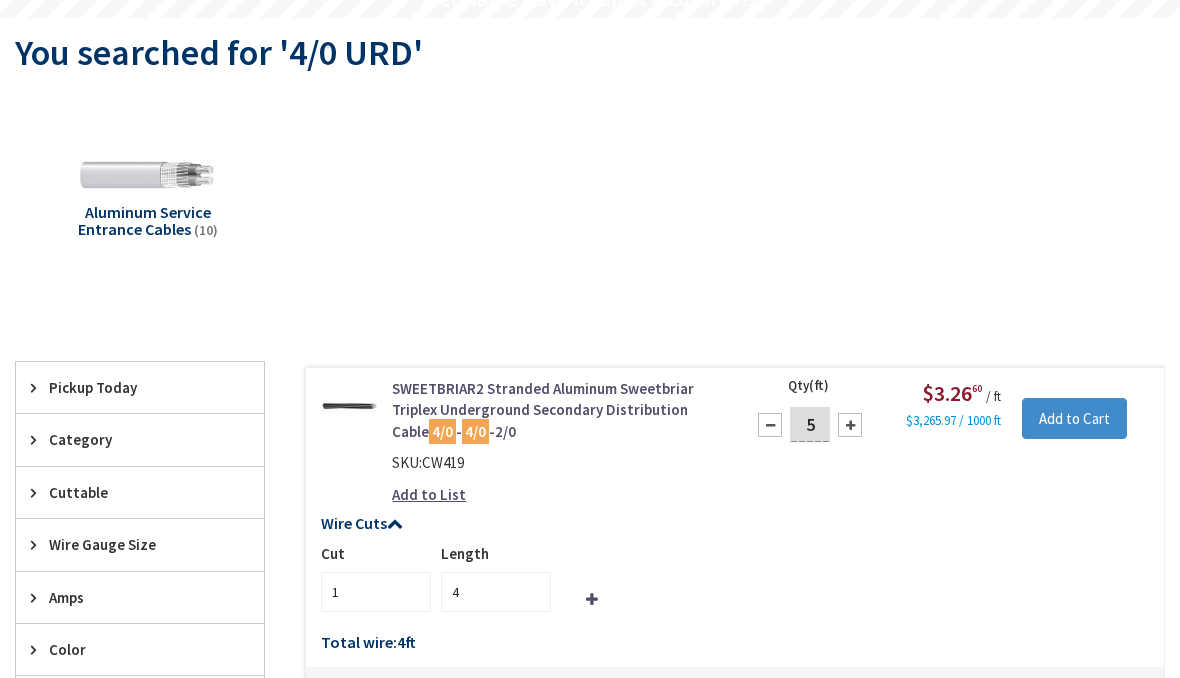 type on "5" 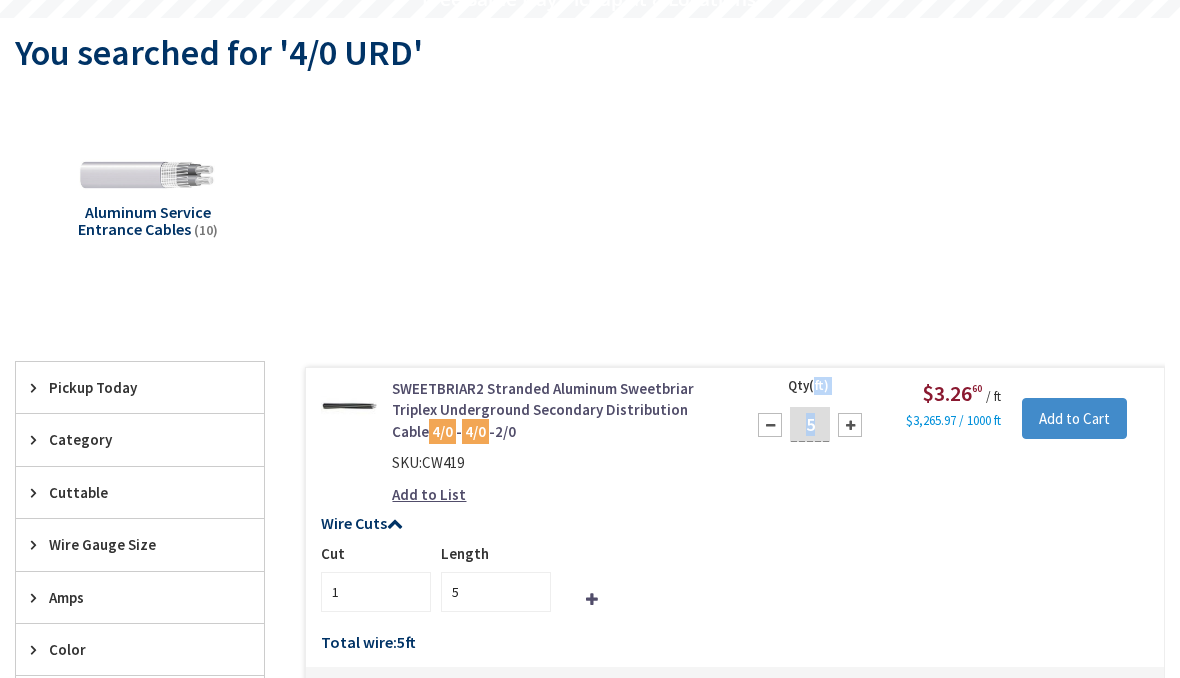 click on "5" at bounding box center (810, 425) 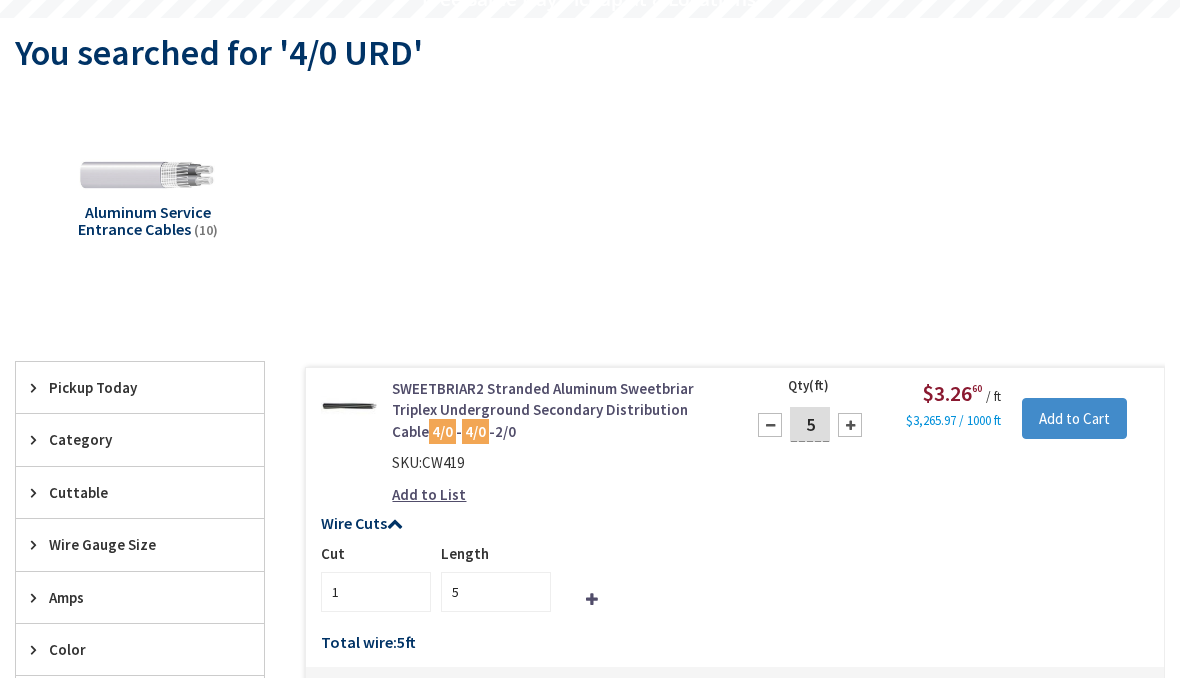 click at bounding box center (850, 425) 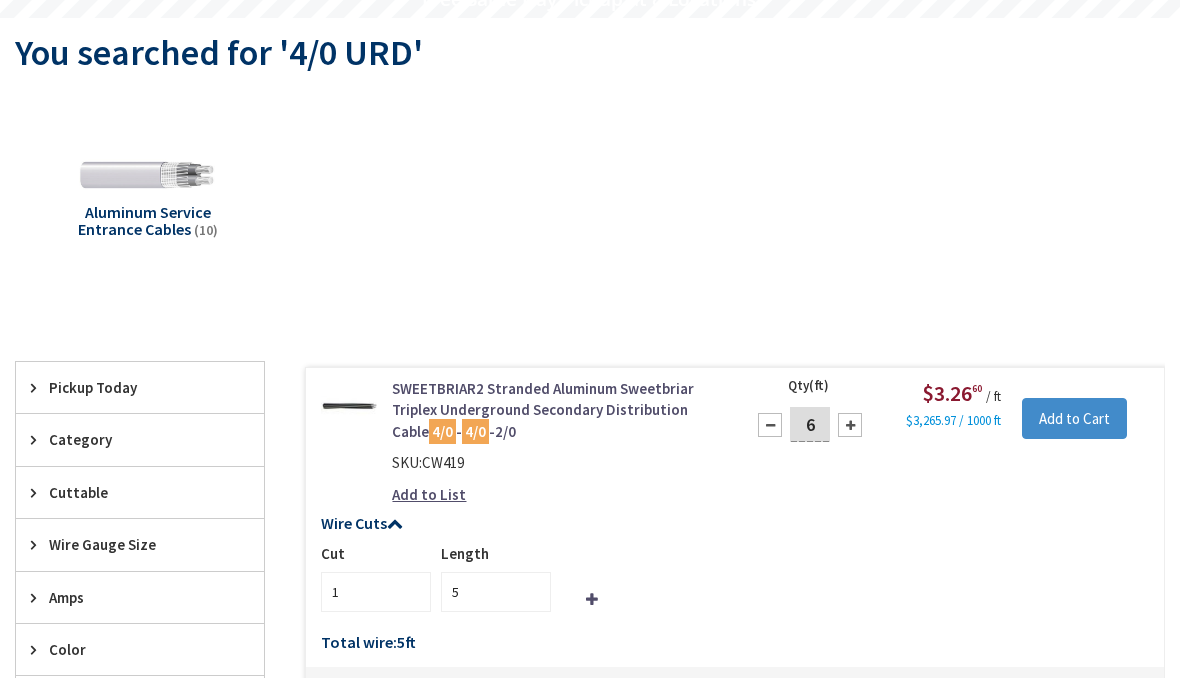 type on "6" 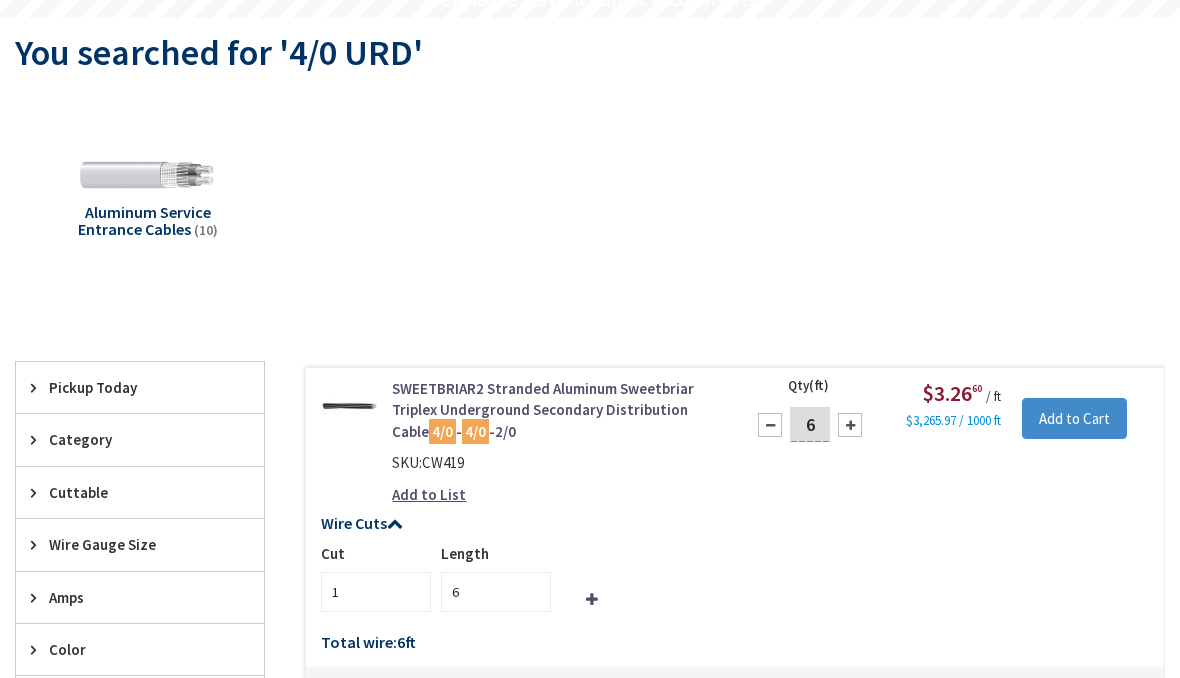 click on "6" at bounding box center (810, 425) 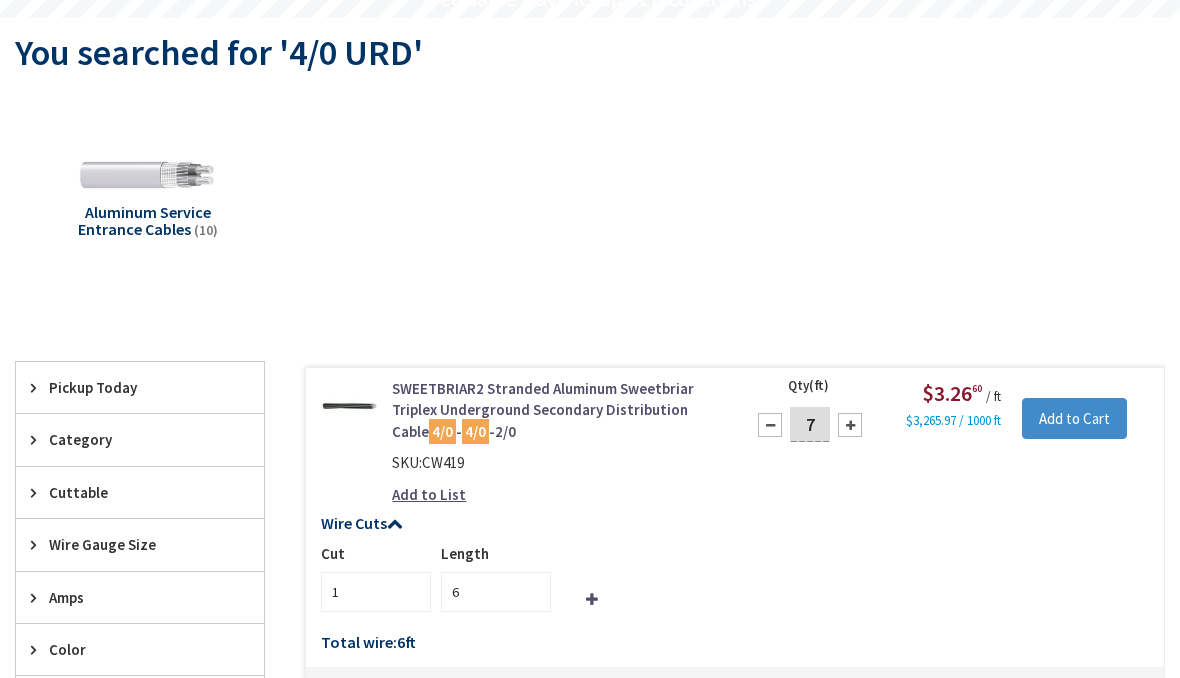 type on "7" 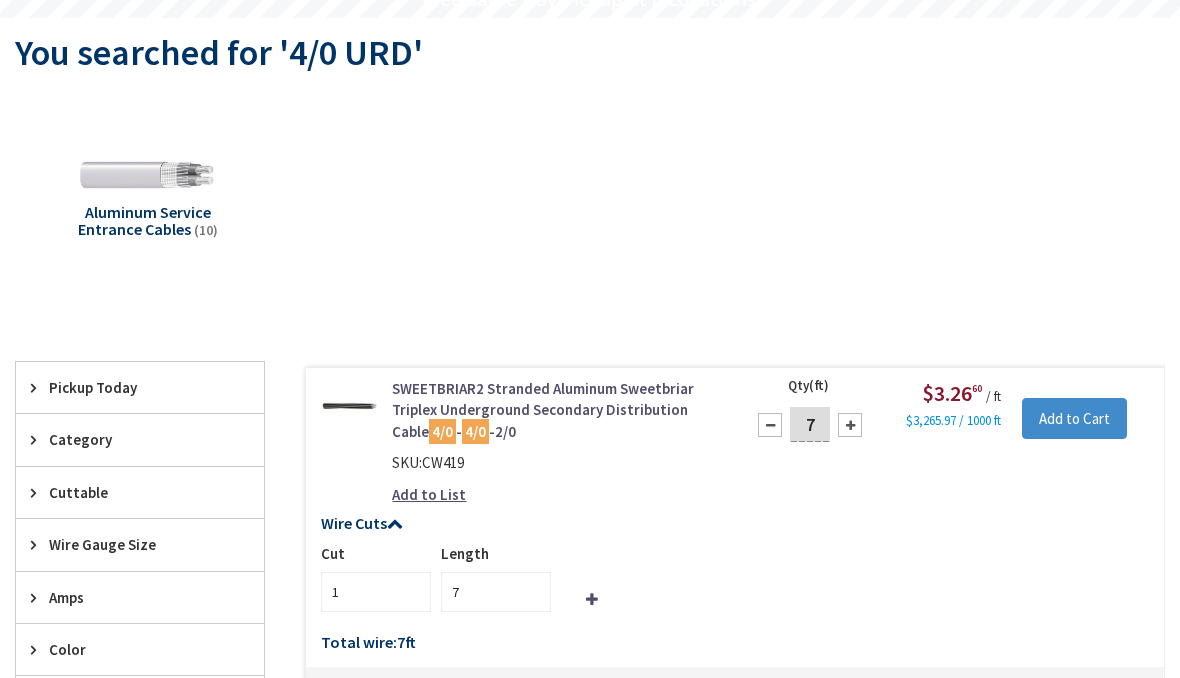 click at bounding box center (850, 425) 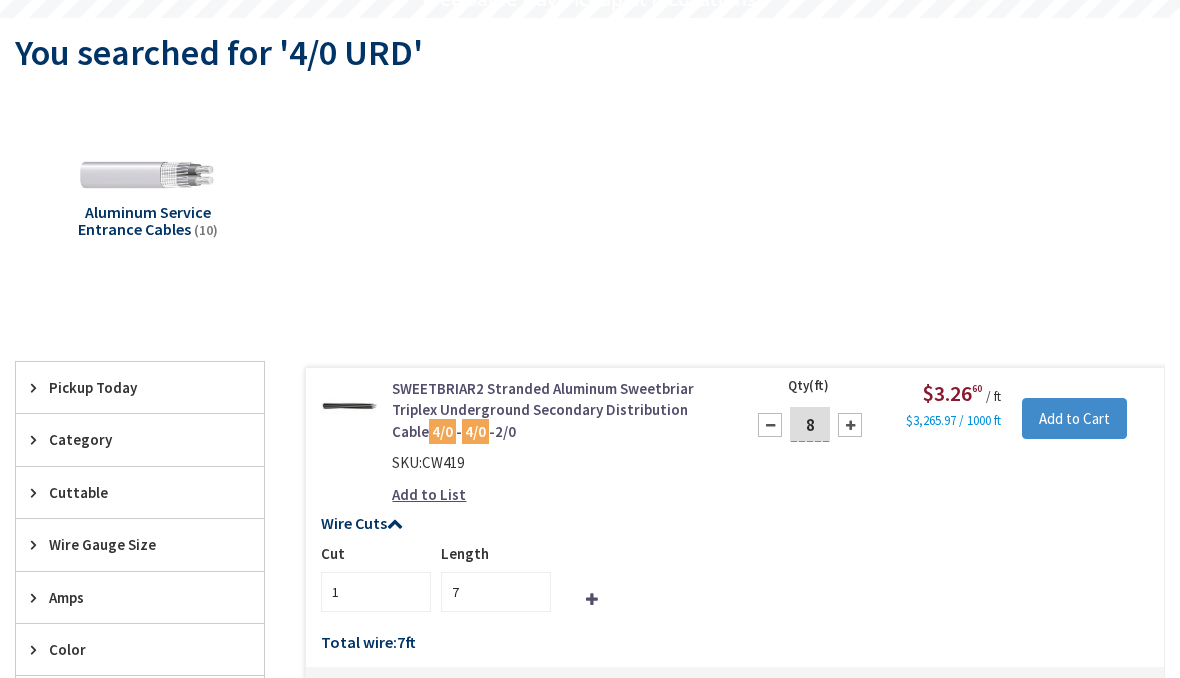 type on "8" 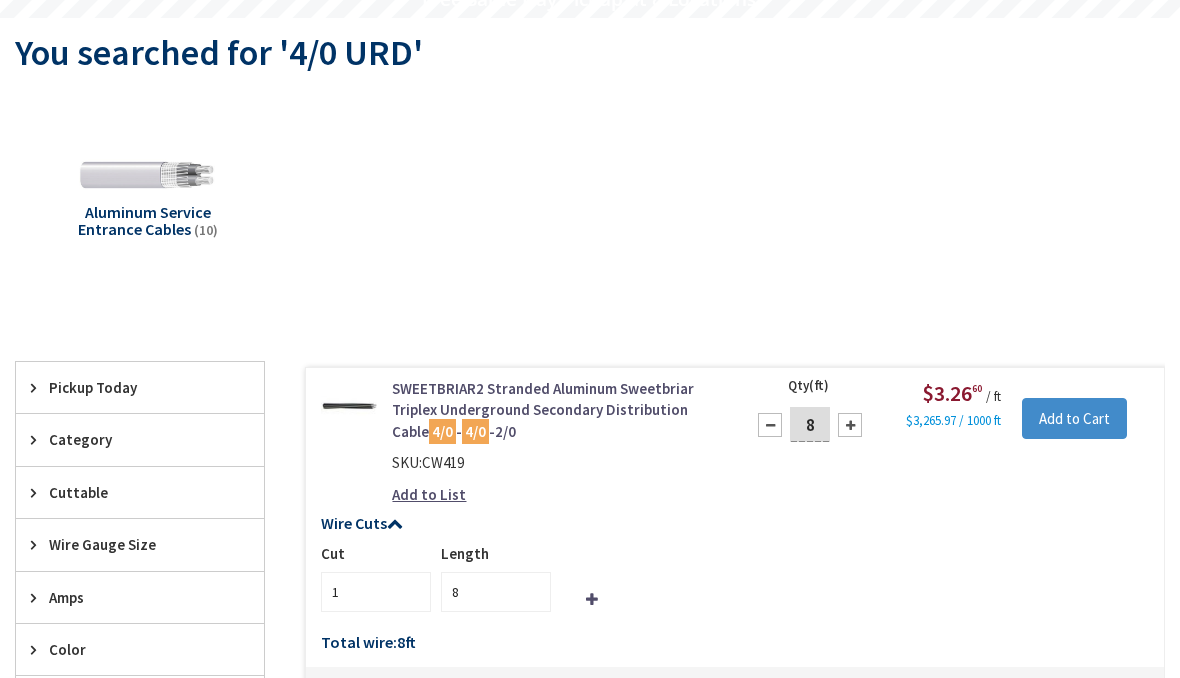 click on "8" at bounding box center (810, 425) 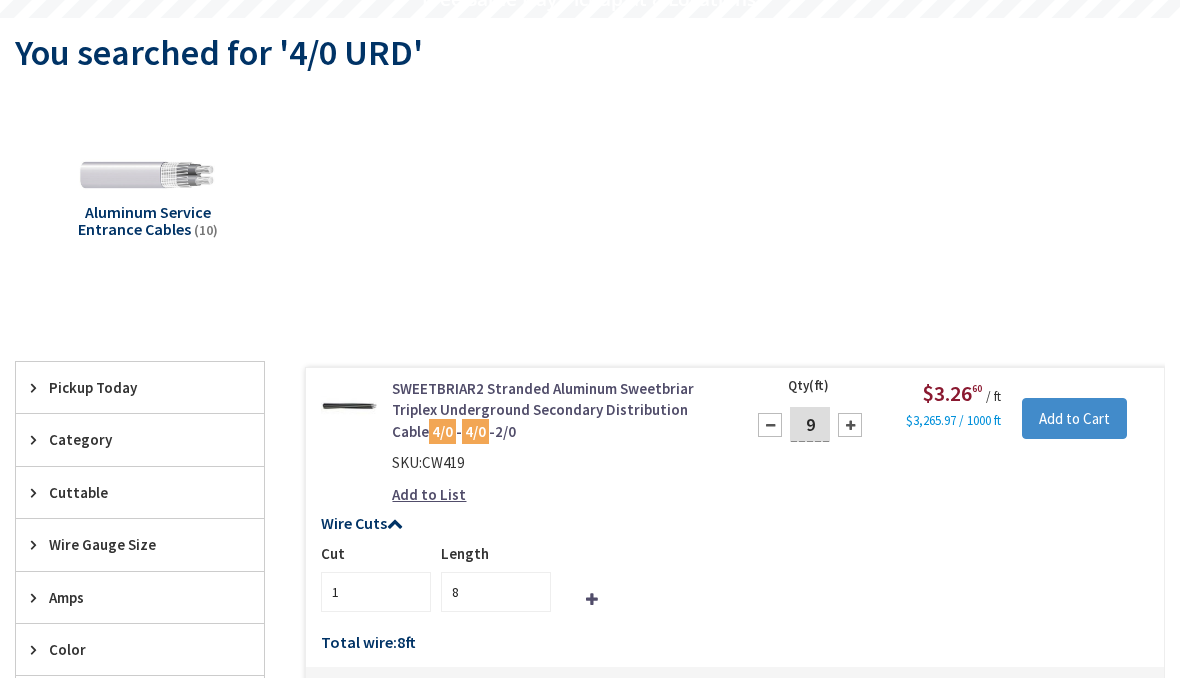 type on "9" 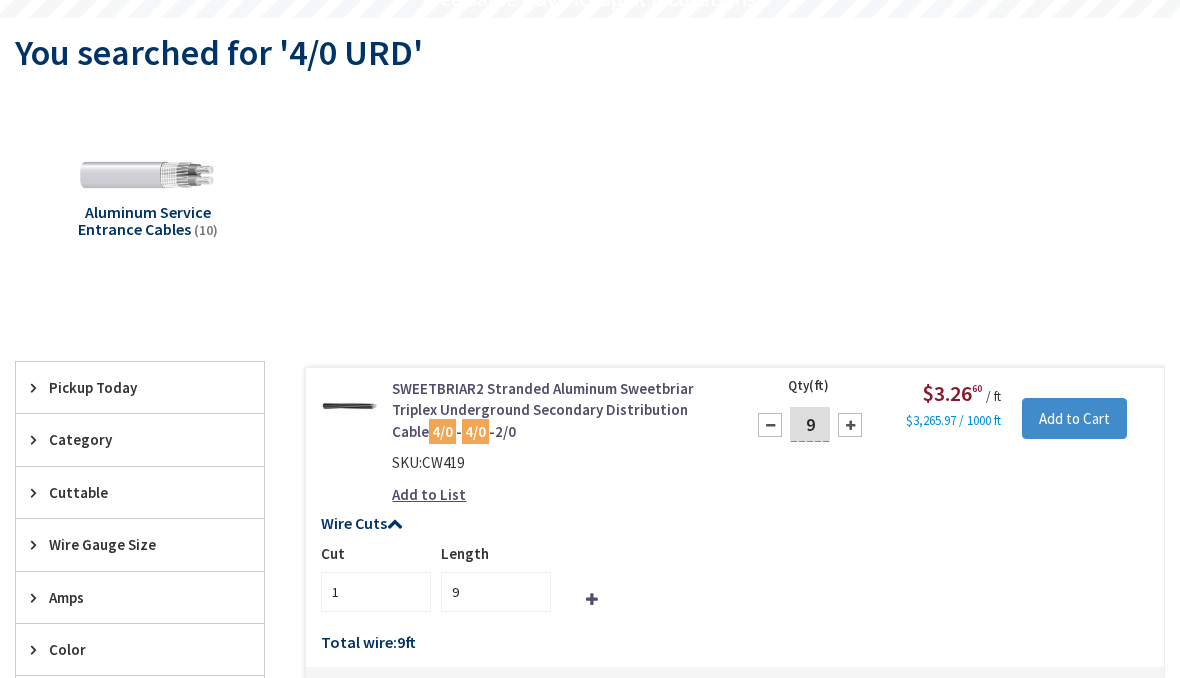 click at bounding box center [850, 425] 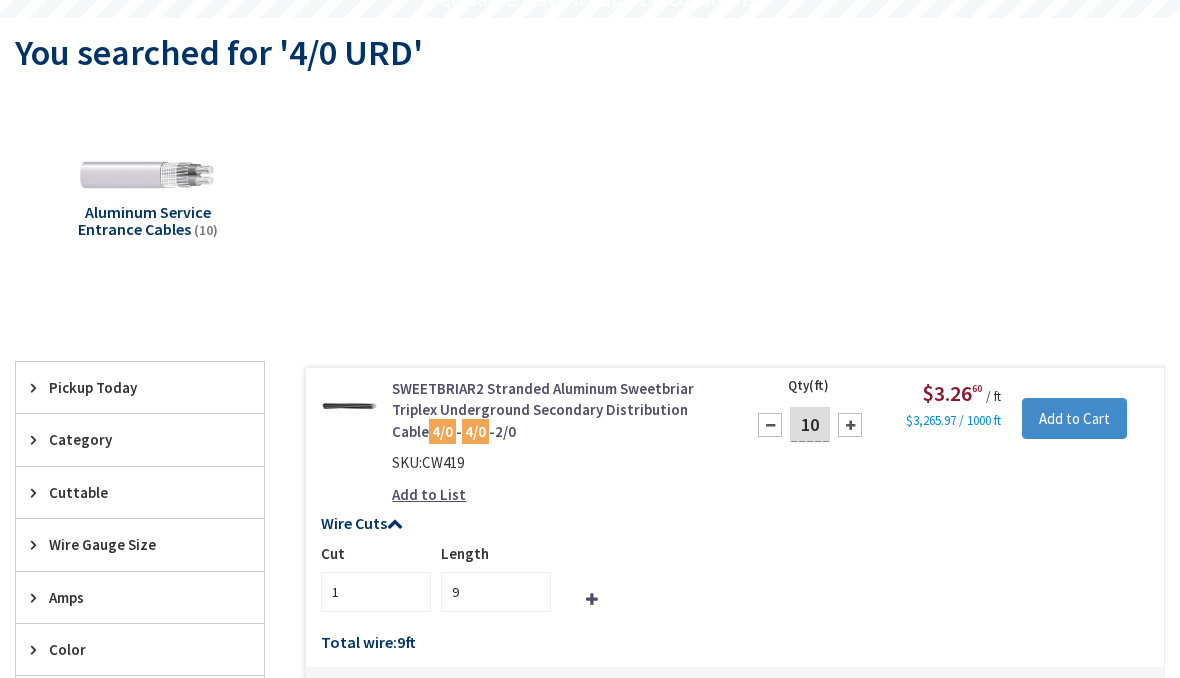 type on "10" 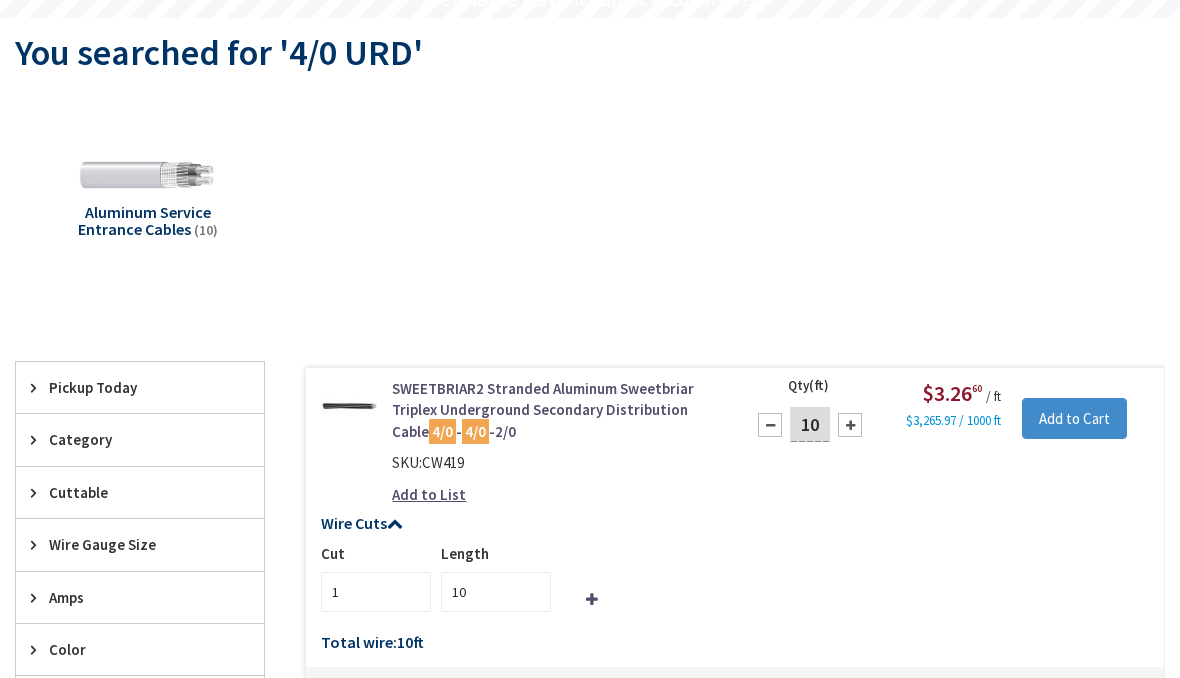 click on "10" at bounding box center (810, 425) 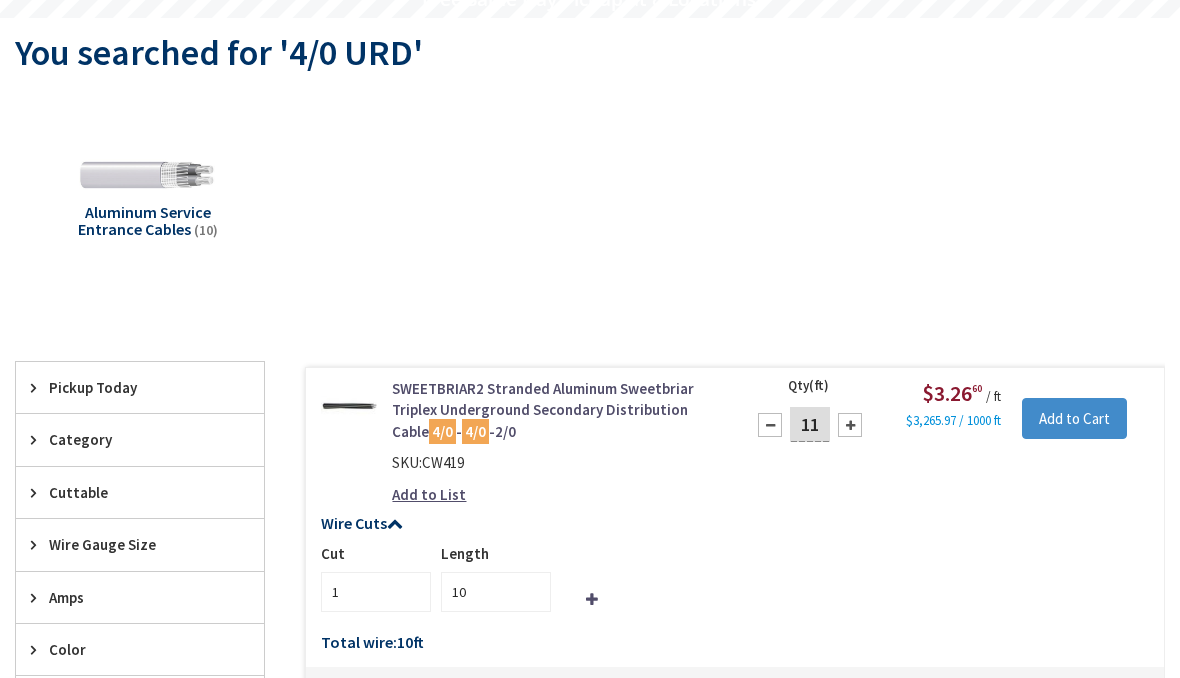 type on "11" 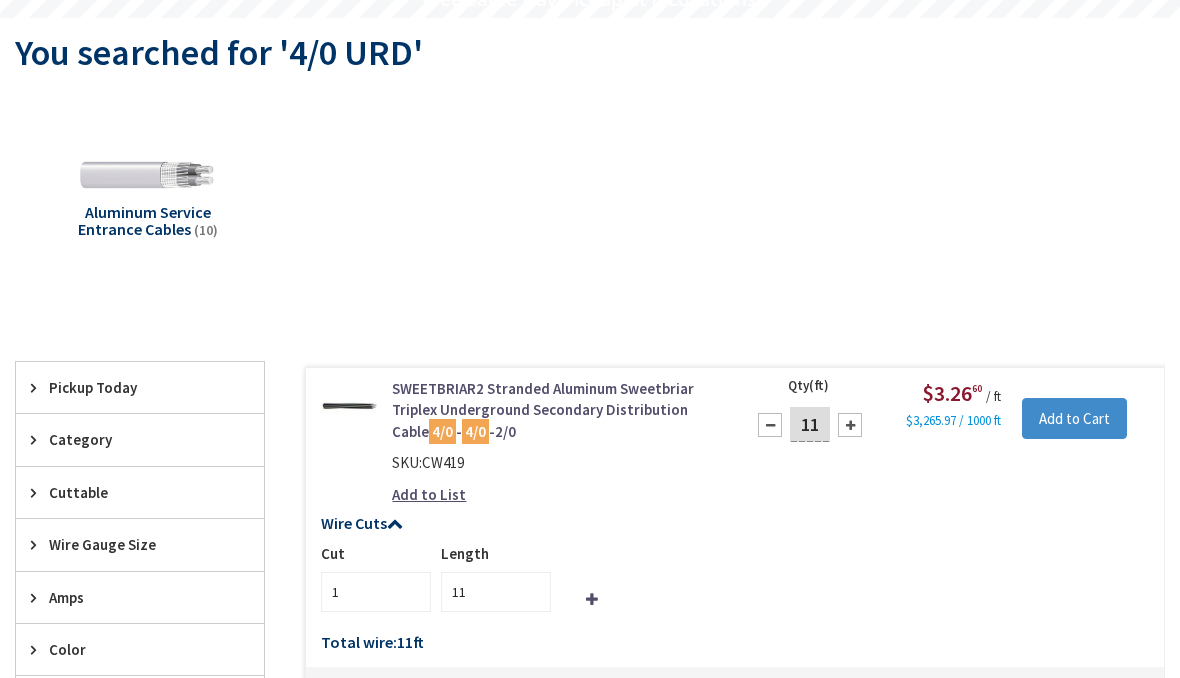 click at bounding box center (850, 425) 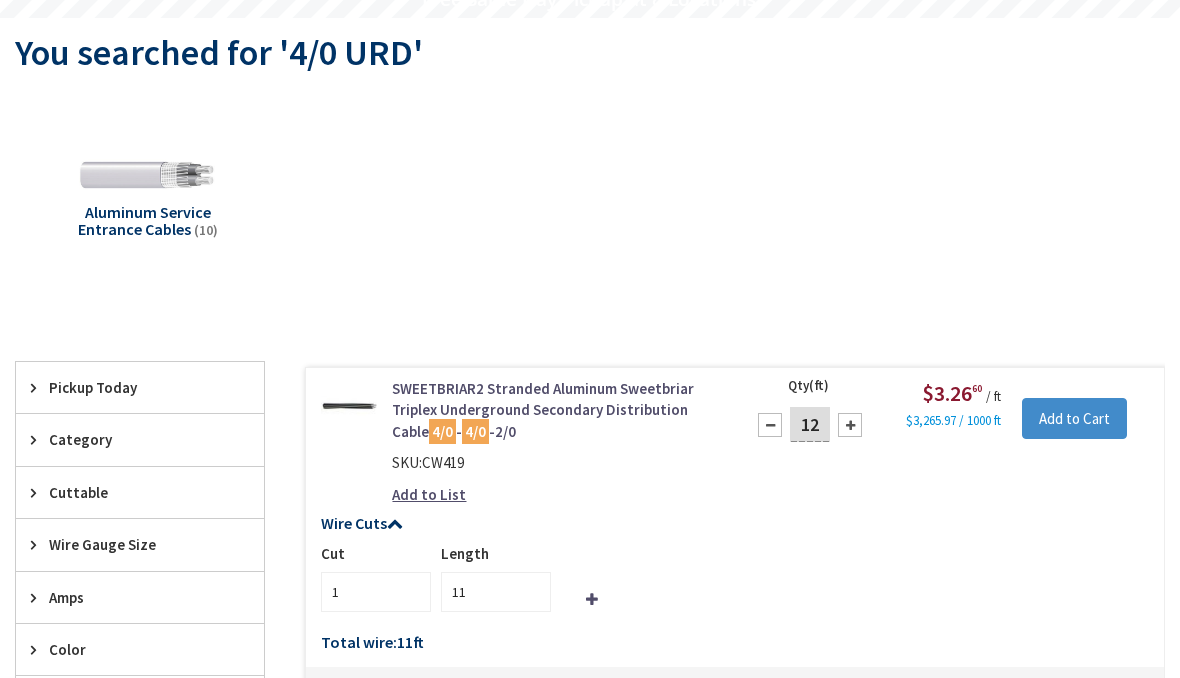 type on "12" 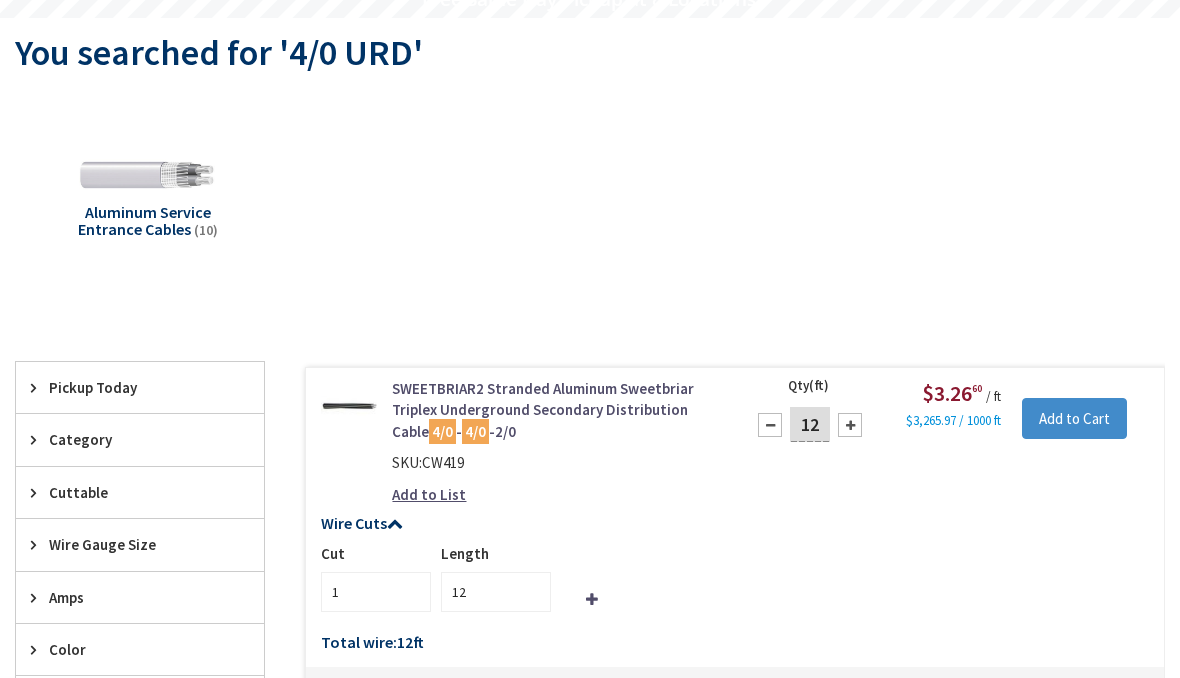 click on "12" at bounding box center [810, 425] 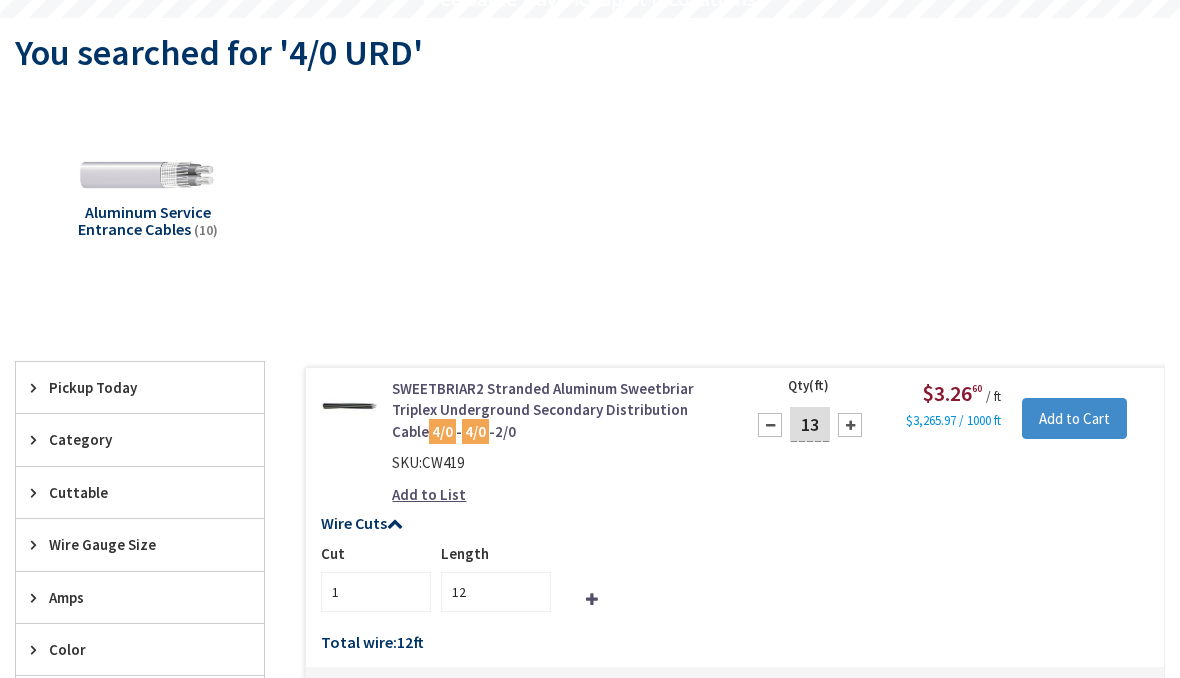 type on "13" 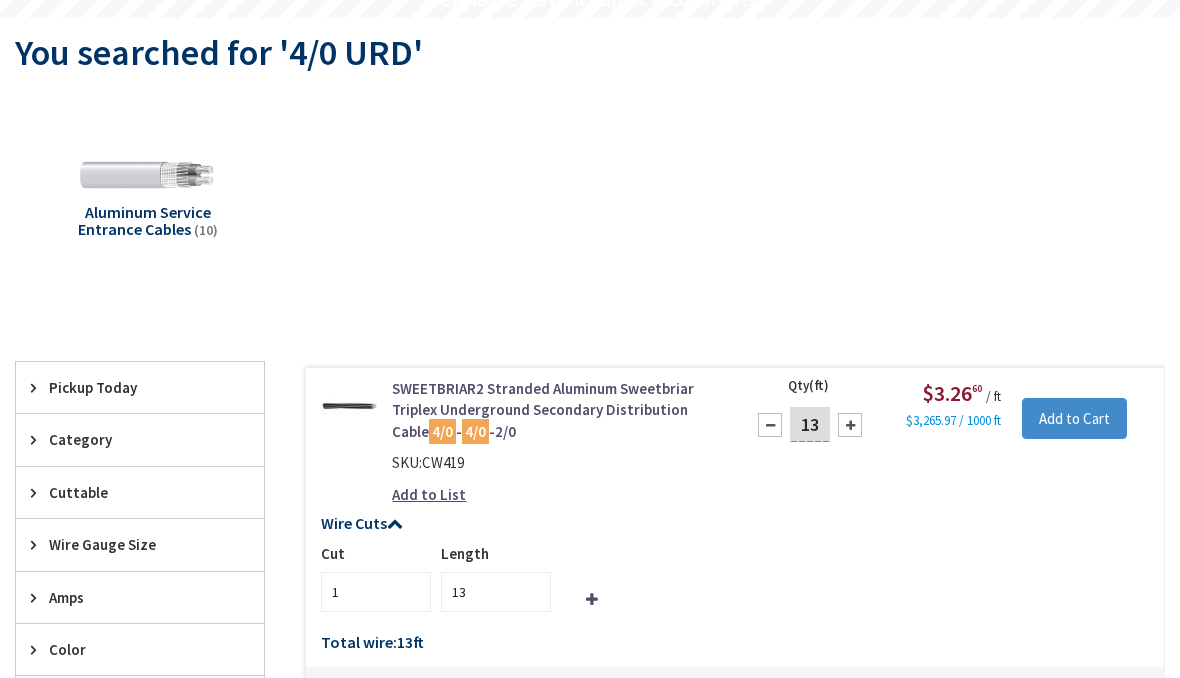 click at bounding box center (850, 425) 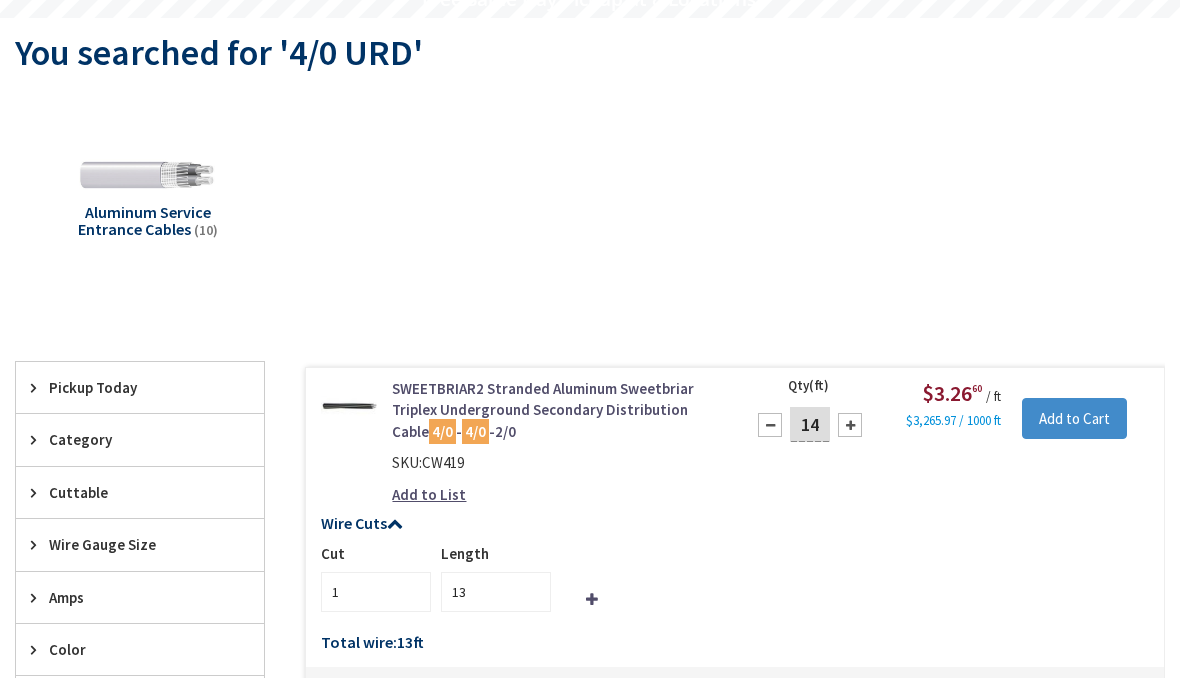 type on "14" 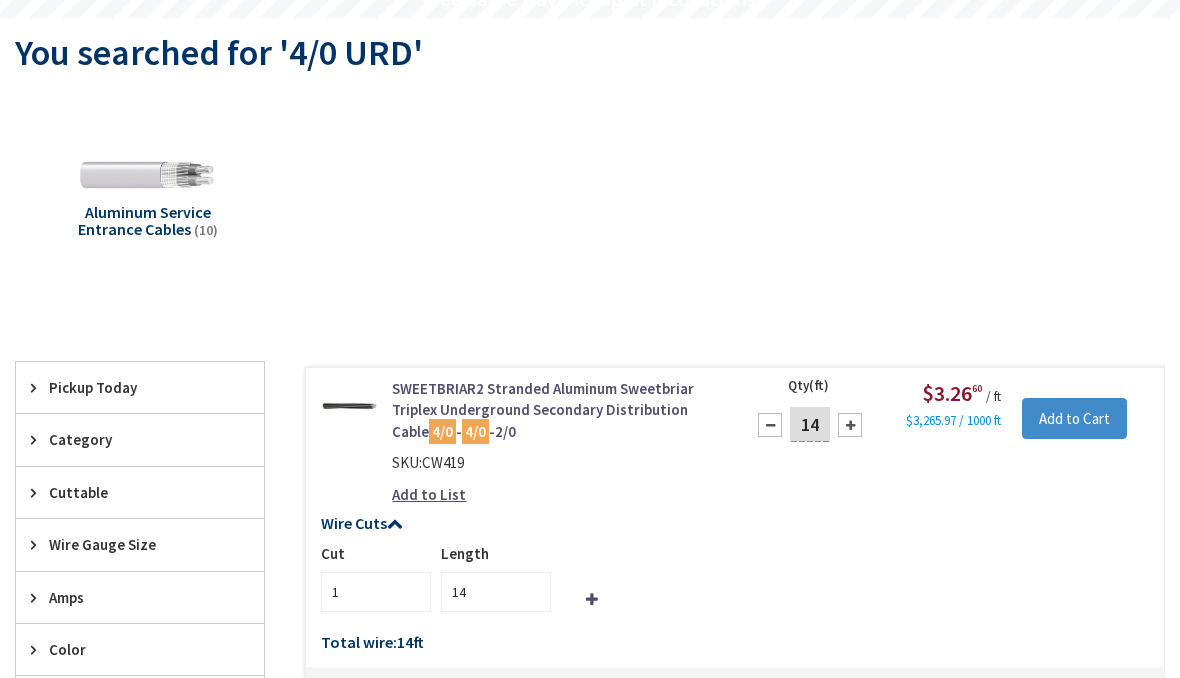 click at bounding box center [850, 425] 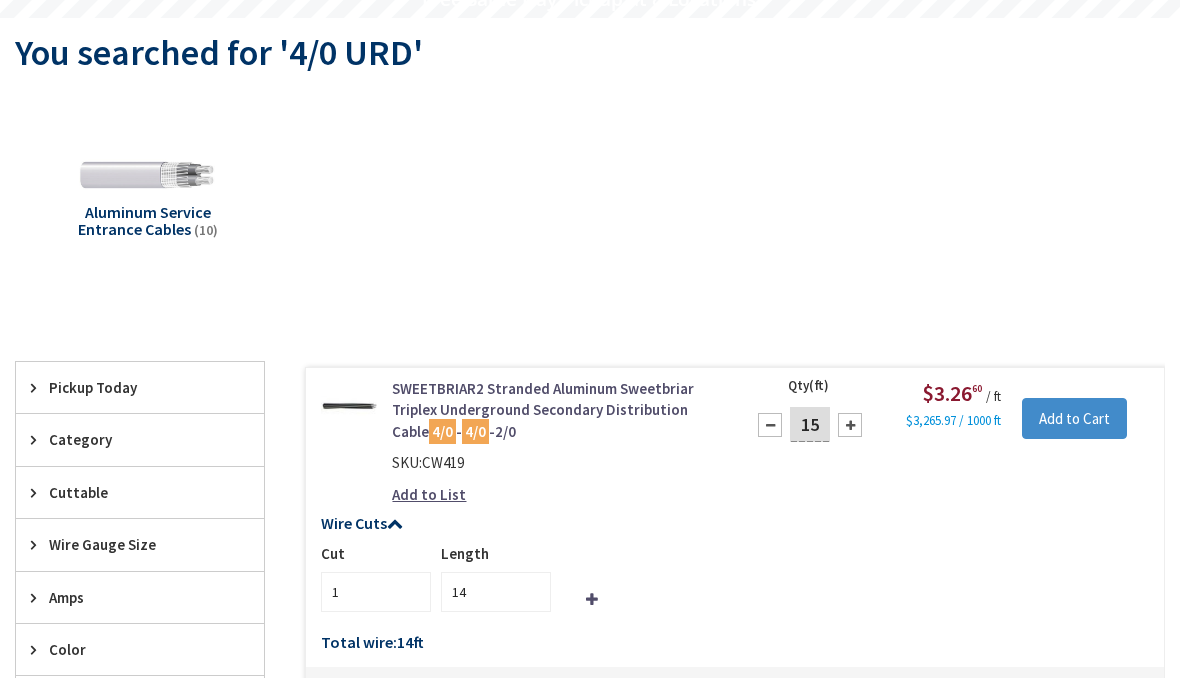 type on "15" 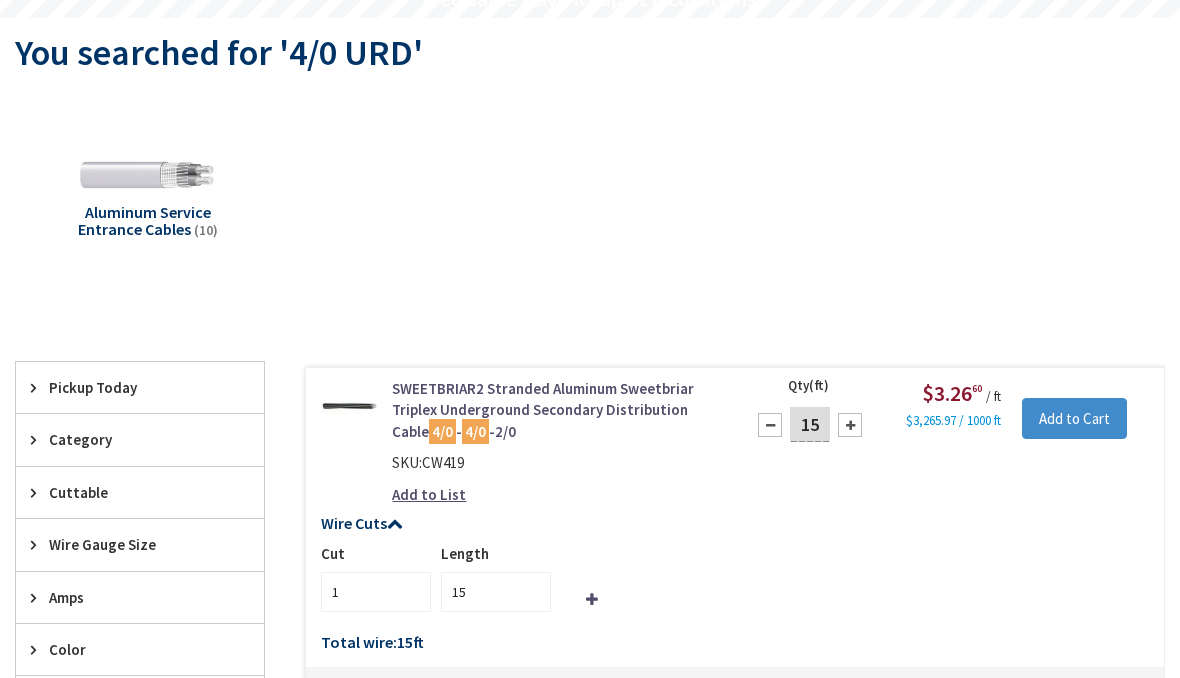 click on "Add to Cart" at bounding box center (1074, 419) 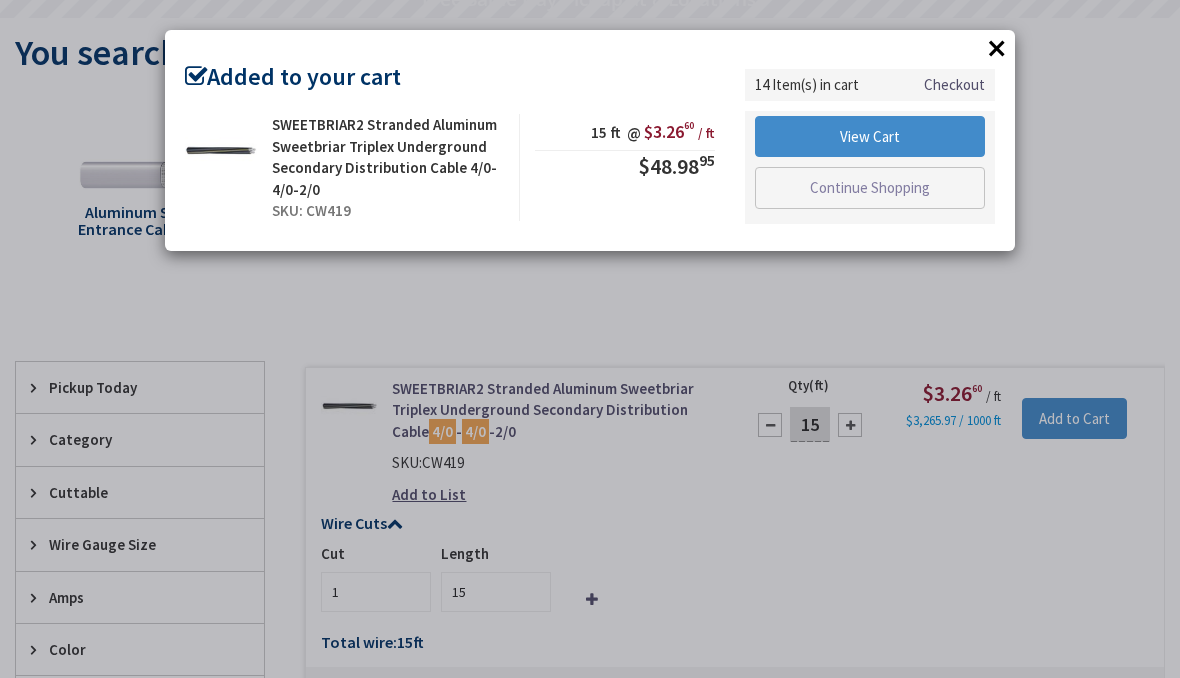 click on "×" at bounding box center (997, 48) 